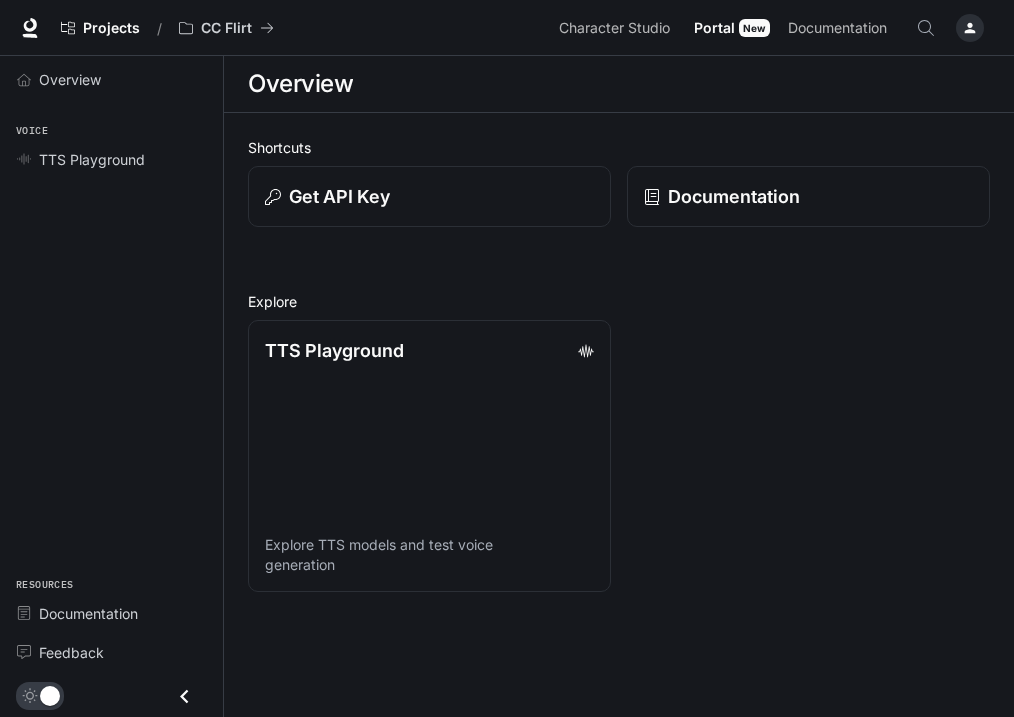scroll, scrollTop: 0, scrollLeft: 0, axis: both 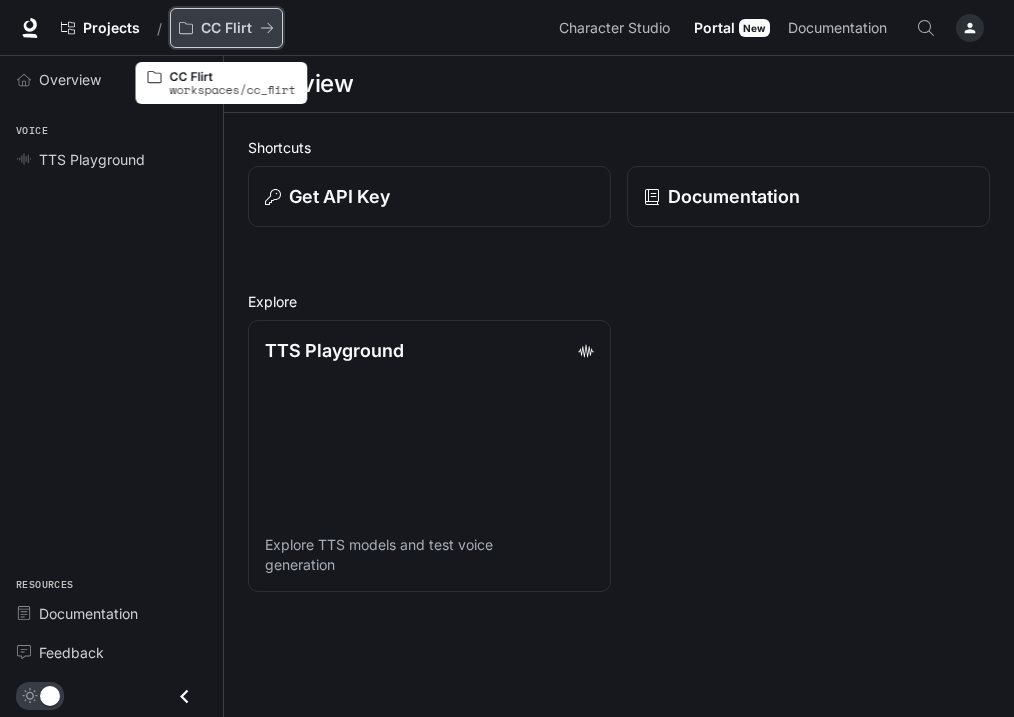 click 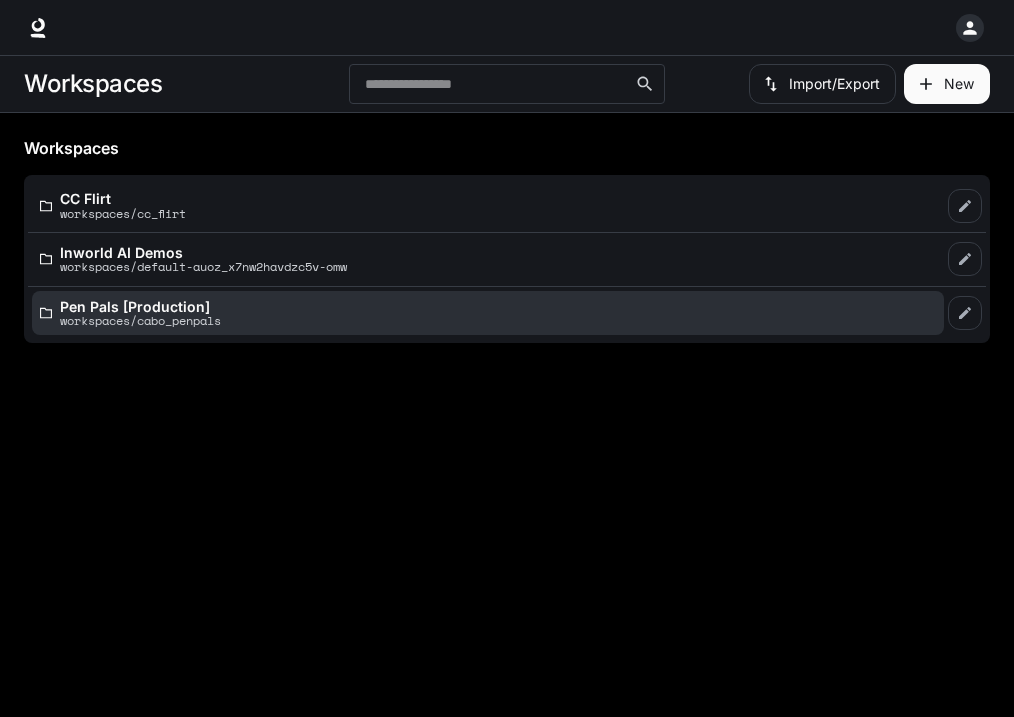 click on "Pen Pals [Production]" at bounding box center [140, 306] 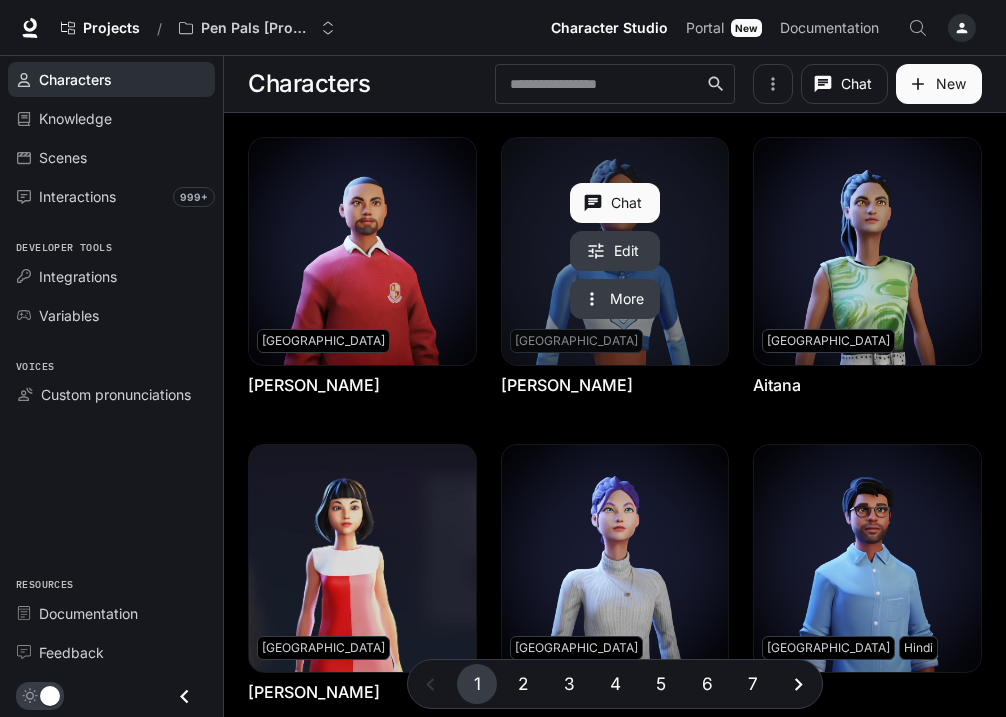 scroll, scrollTop: 730, scrollLeft: 0, axis: vertical 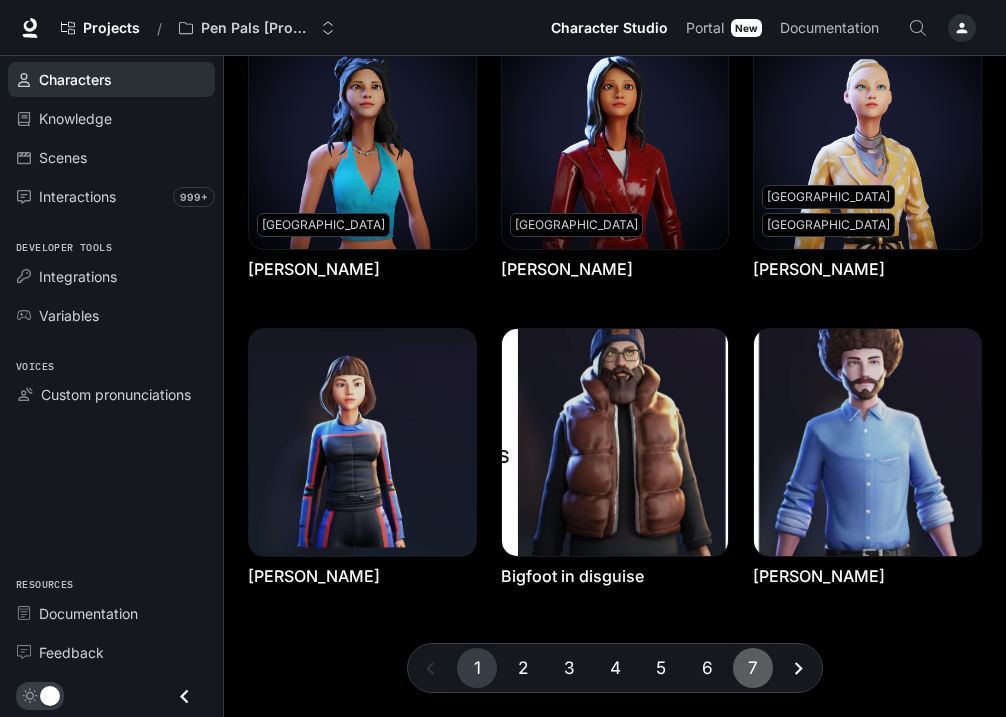 click on "7" at bounding box center [753, 668] 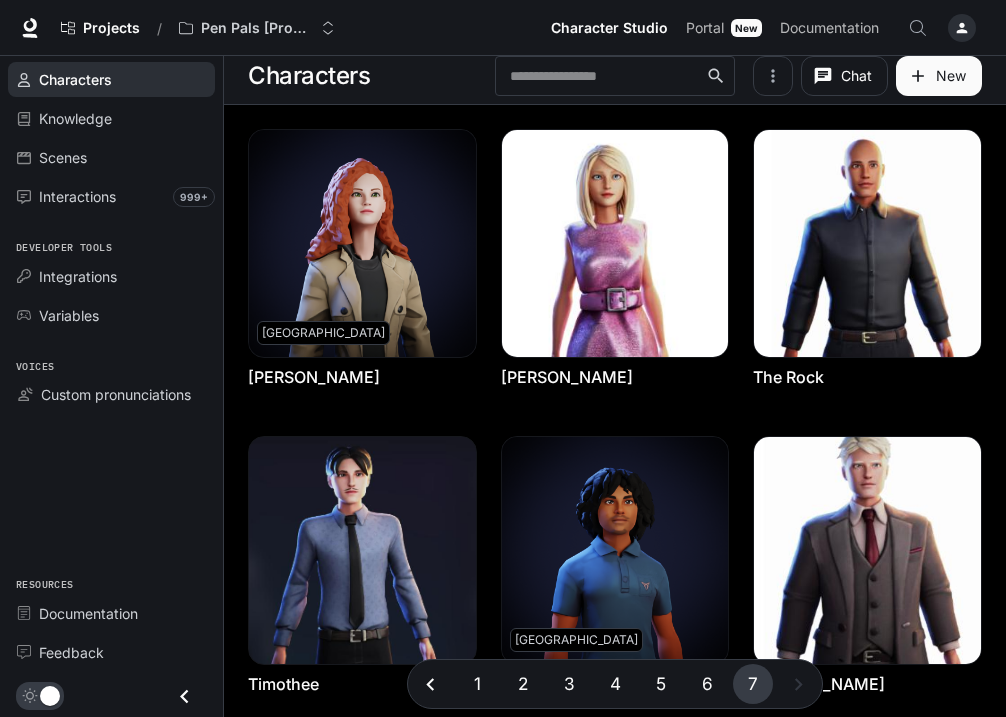 scroll, scrollTop: 0, scrollLeft: 0, axis: both 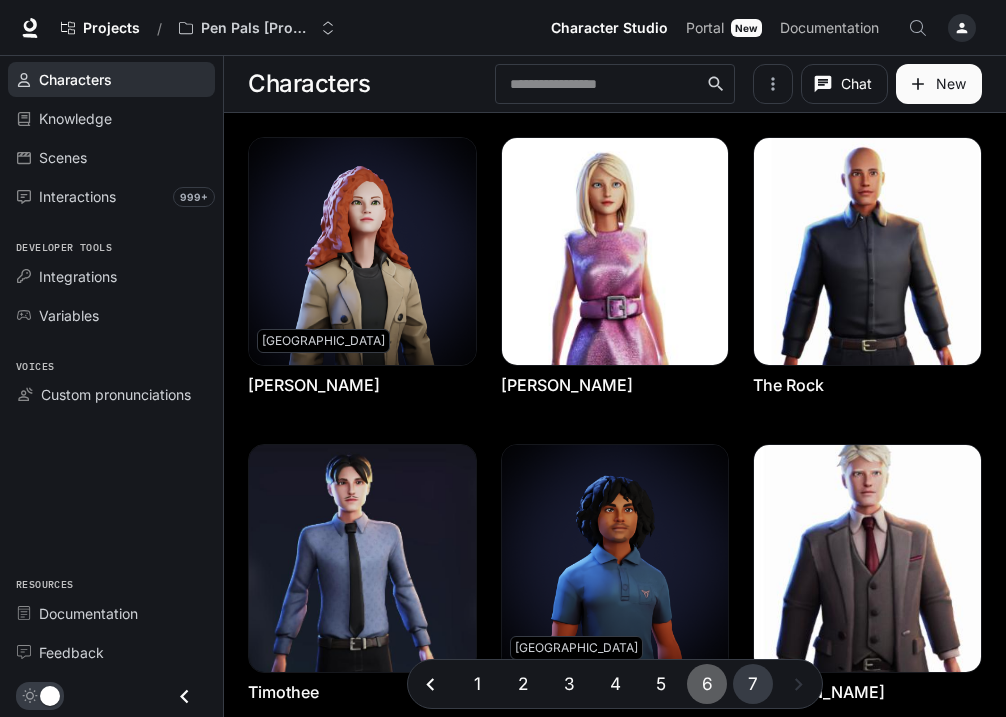 click on "6" at bounding box center (707, 684) 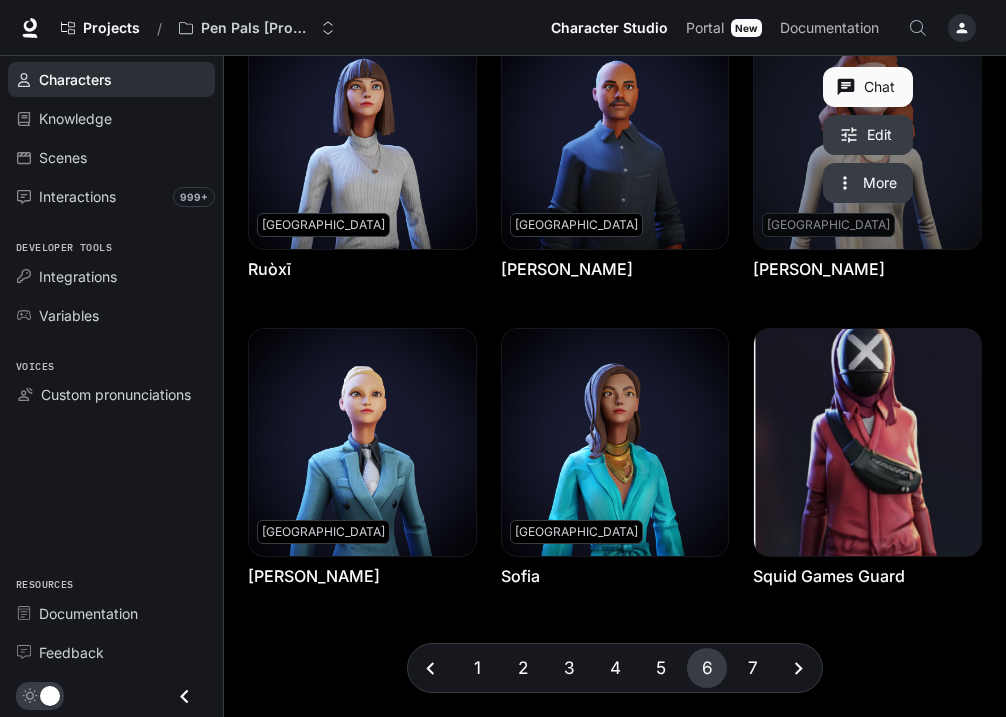 scroll, scrollTop: 0, scrollLeft: 0, axis: both 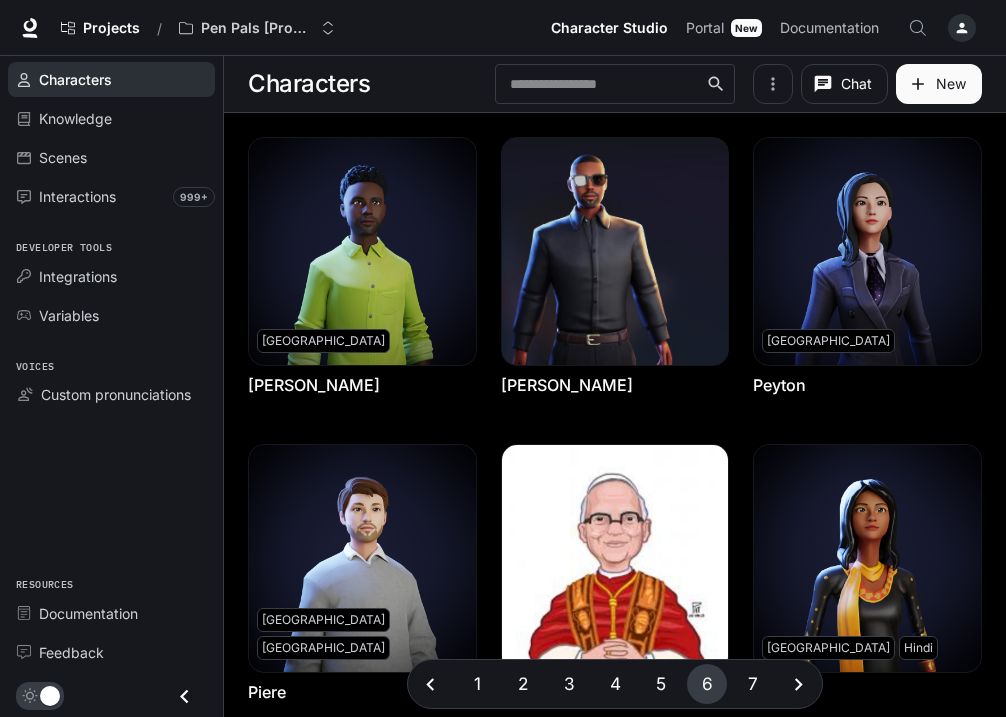 click on "New" at bounding box center [939, 84] 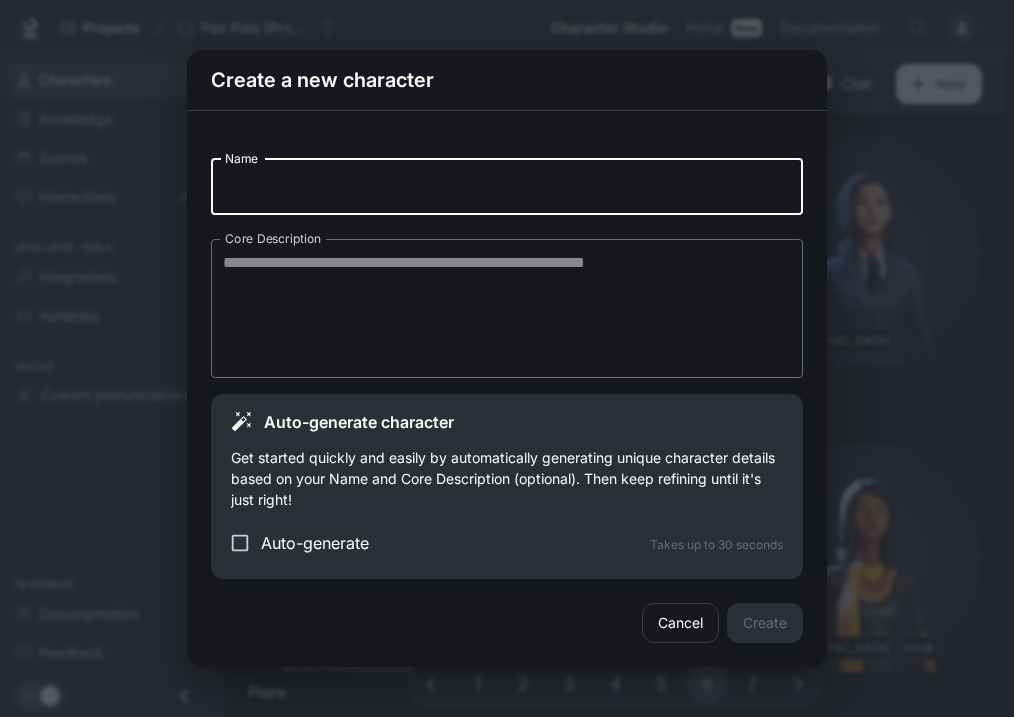 click on "Name" at bounding box center [507, 187] 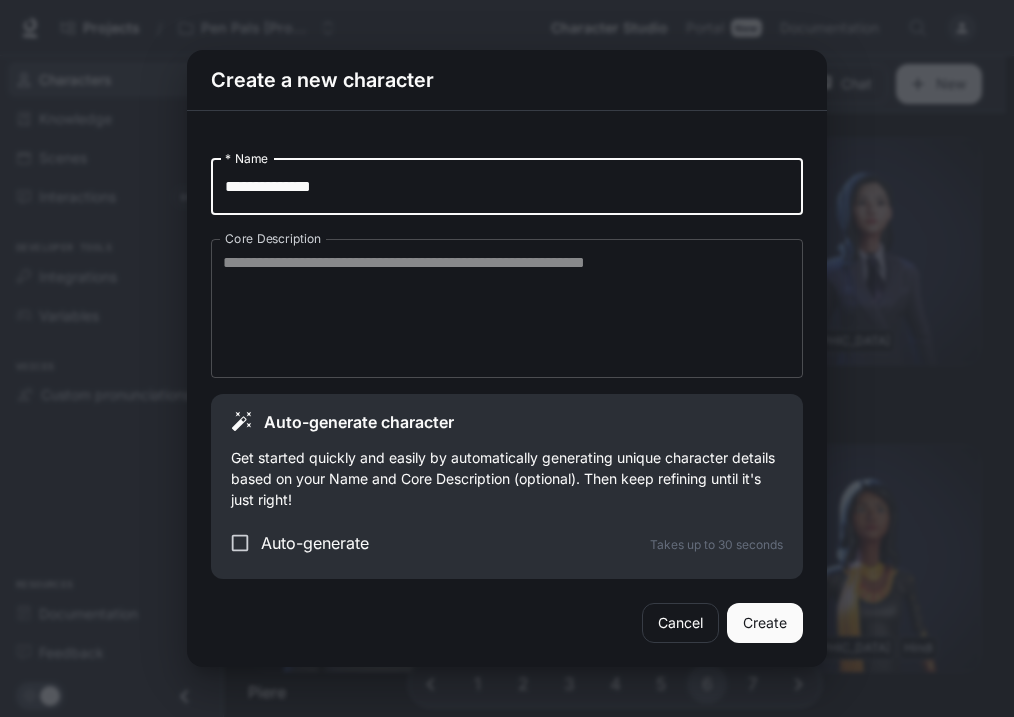 type on "**********" 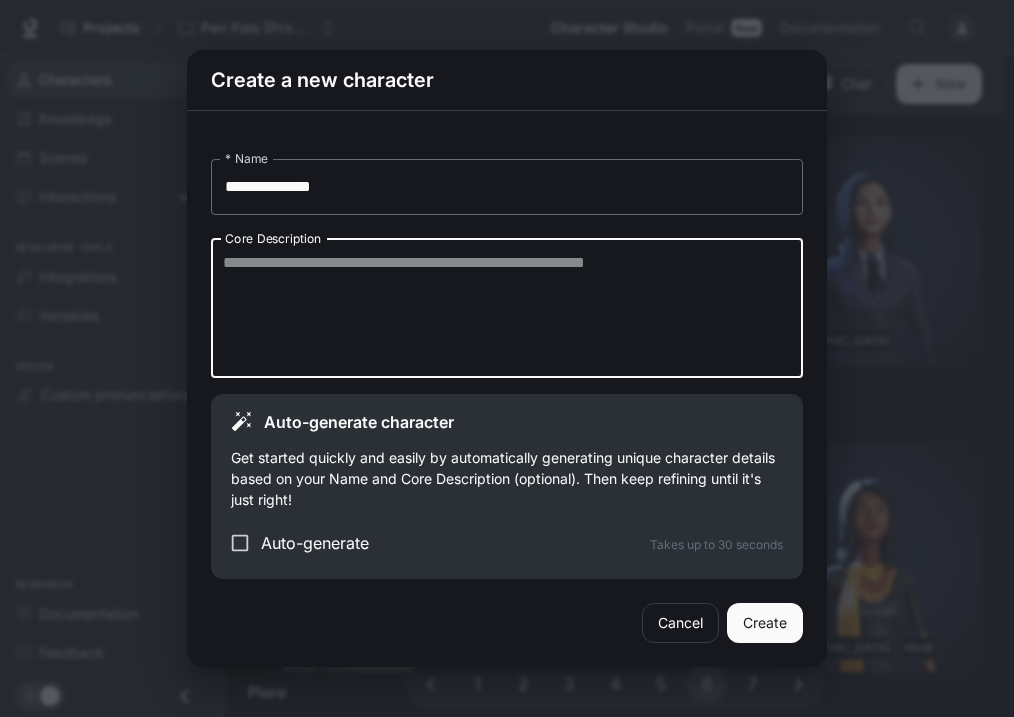 type on "*" 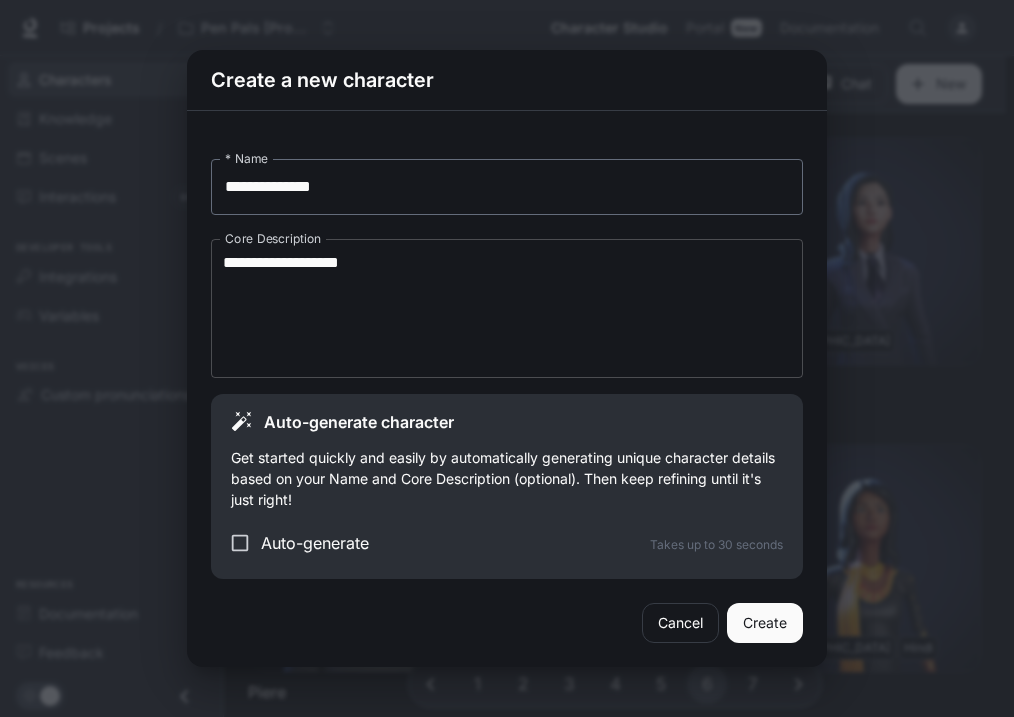 drag, startPoint x: 206, startPoint y: 288, endPoint x: 224, endPoint y: 282, distance: 18.973665 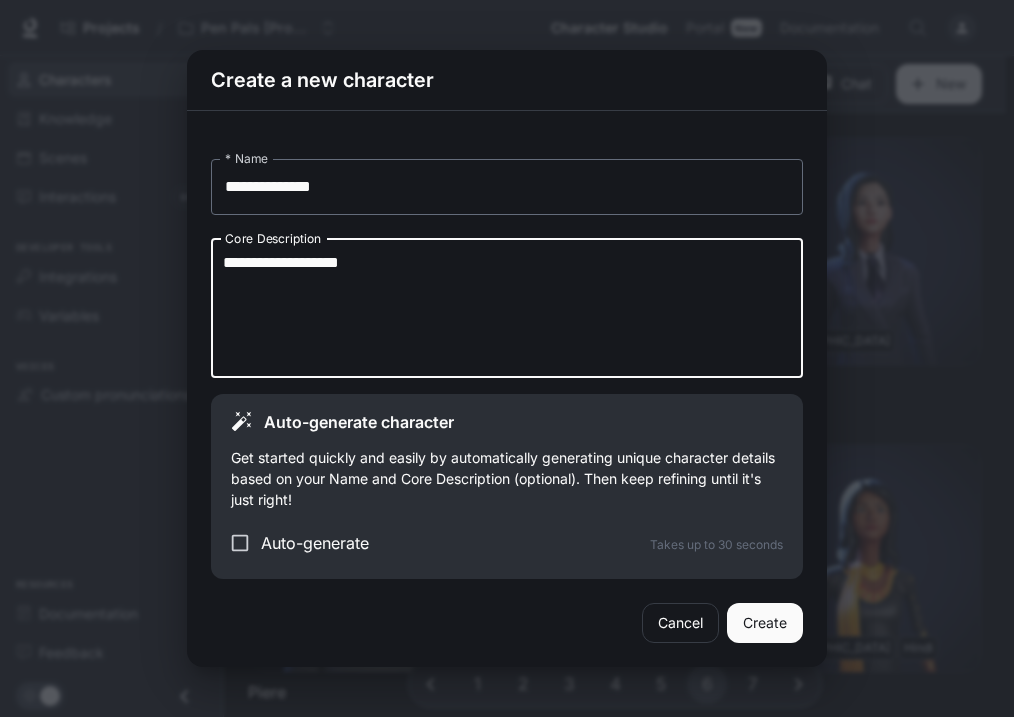 drag, startPoint x: 422, startPoint y: 268, endPoint x: 198, endPoint y: 253, distance: 224.50166 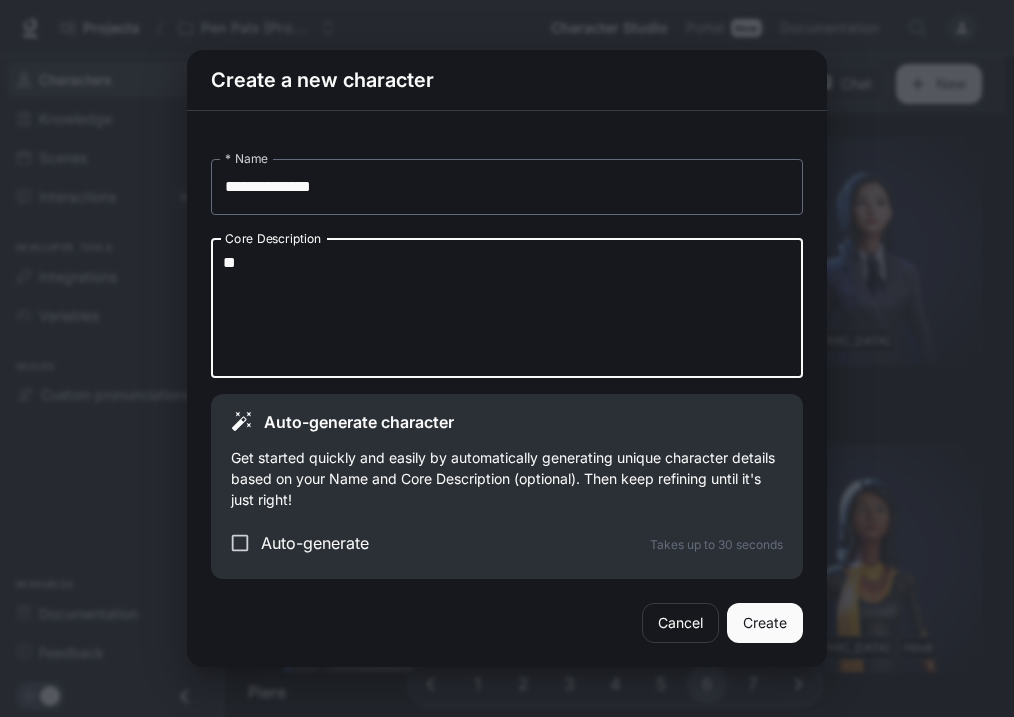 drag, startPoint x: 284, startPoint y: 253, endPoint x: 140, endPoint y: 250, distance: 144.03125 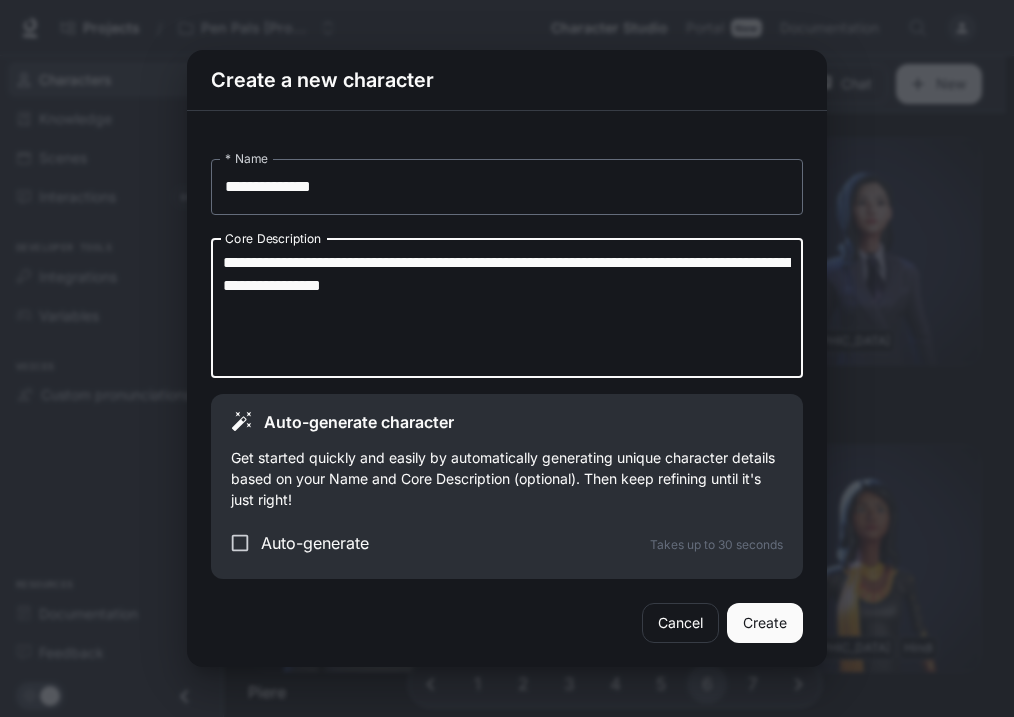 type on "**********" 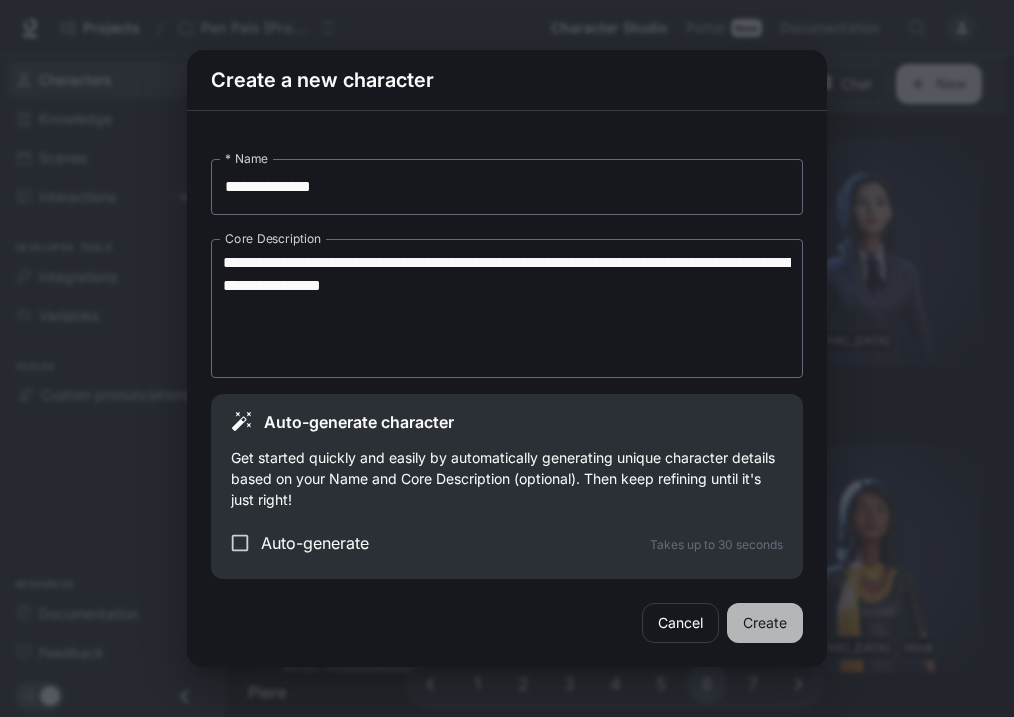click on "Create" at bounding box center (765, 623) 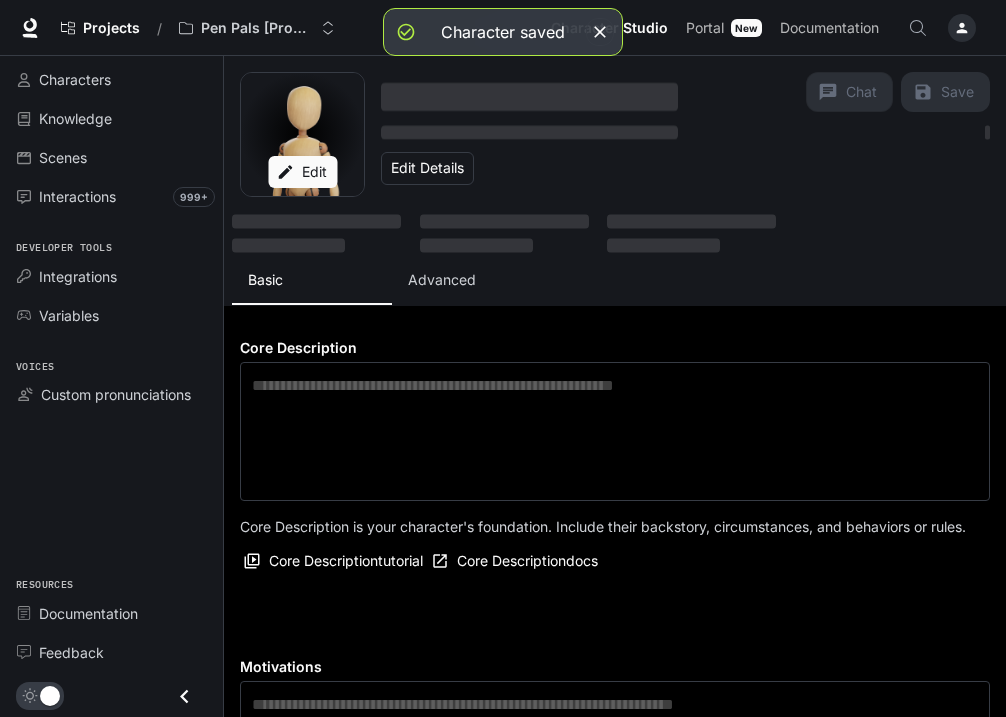 type on "**********" 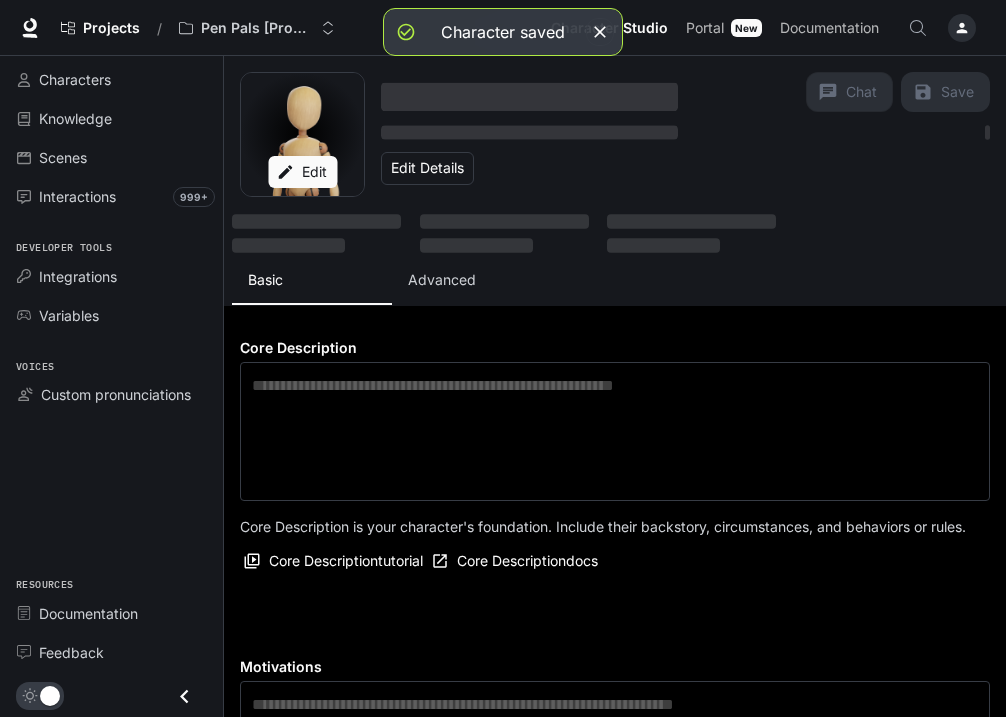 type on "**********" 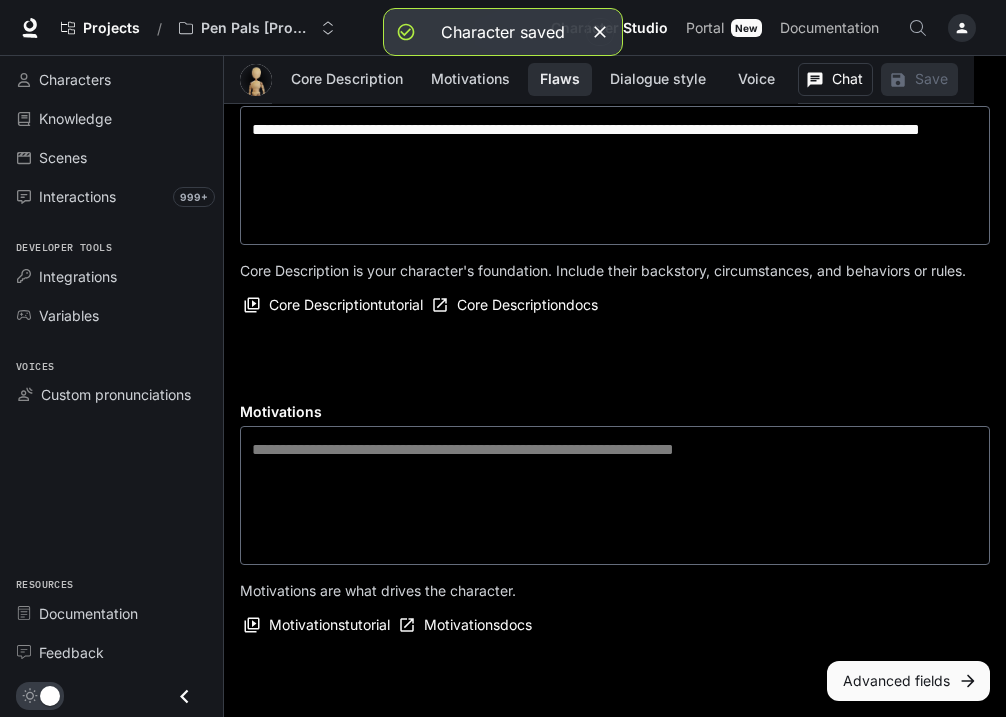 scroll, scrollTop: 493, scrollLeft: 0, axis: vertical 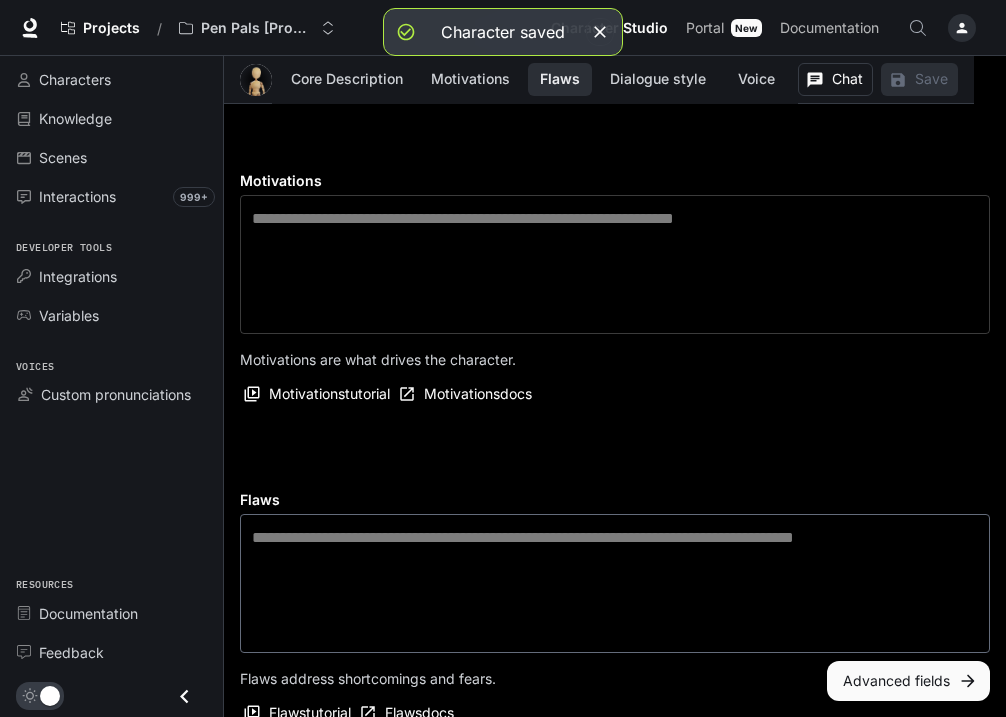 click at bounding box center (615, 264) 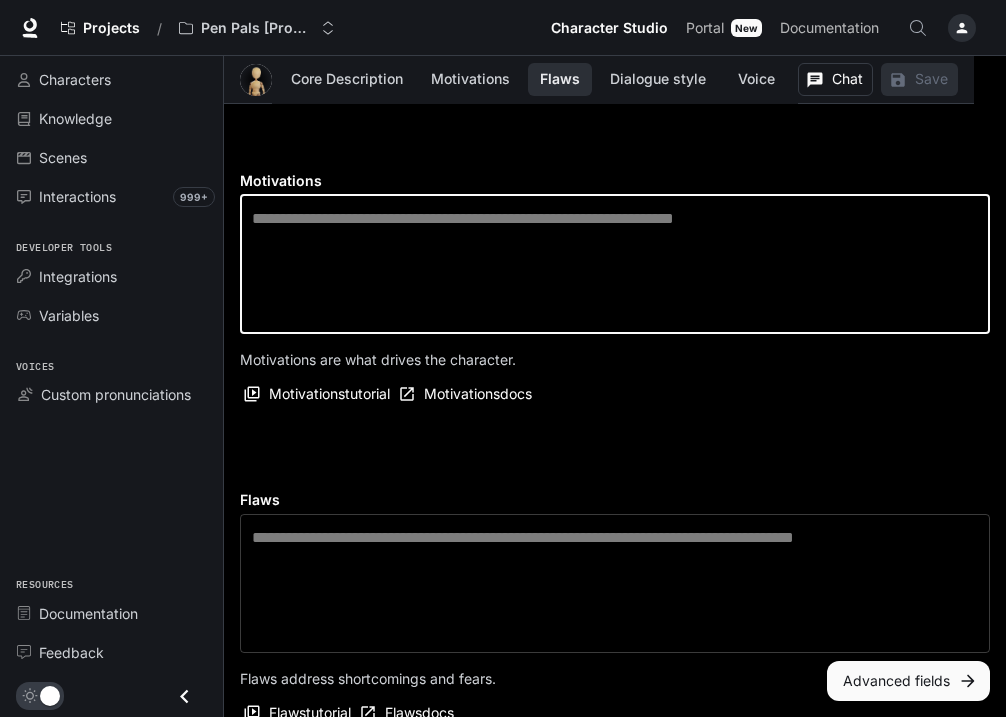 type on "*" 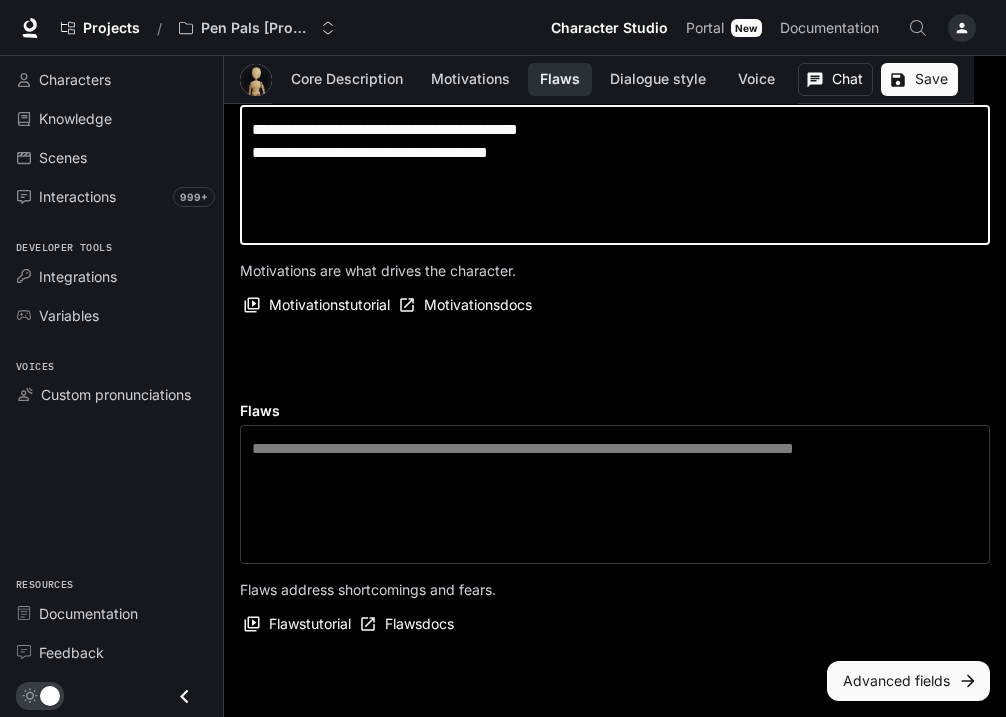 type on "**********" 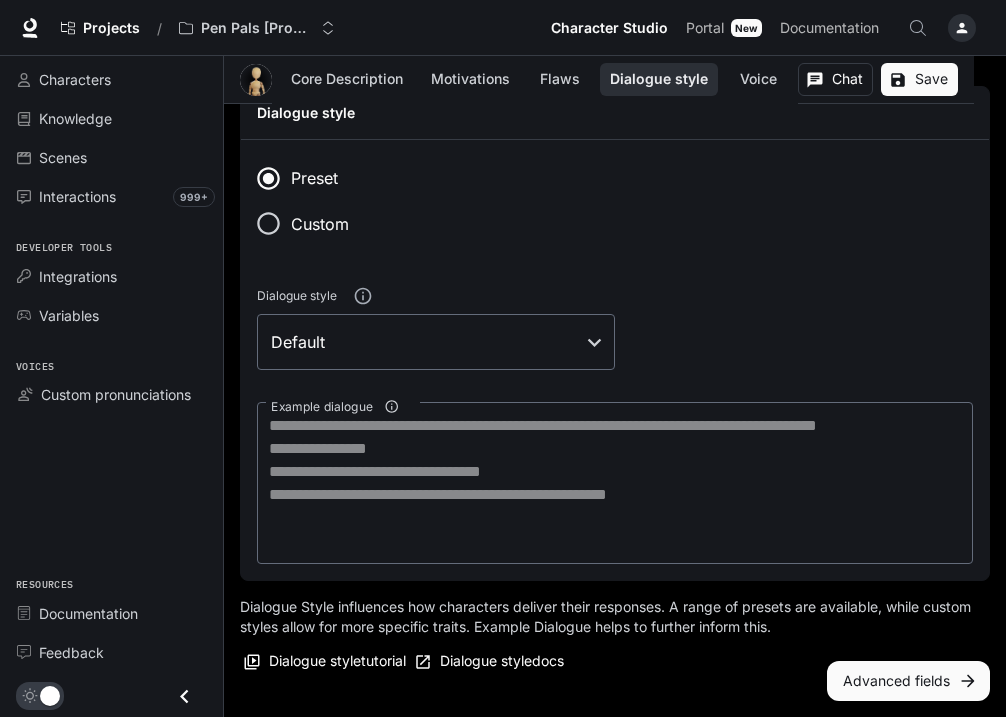 scroll, scrollTop: 1220, scrollLeft: 0, axis: vertical 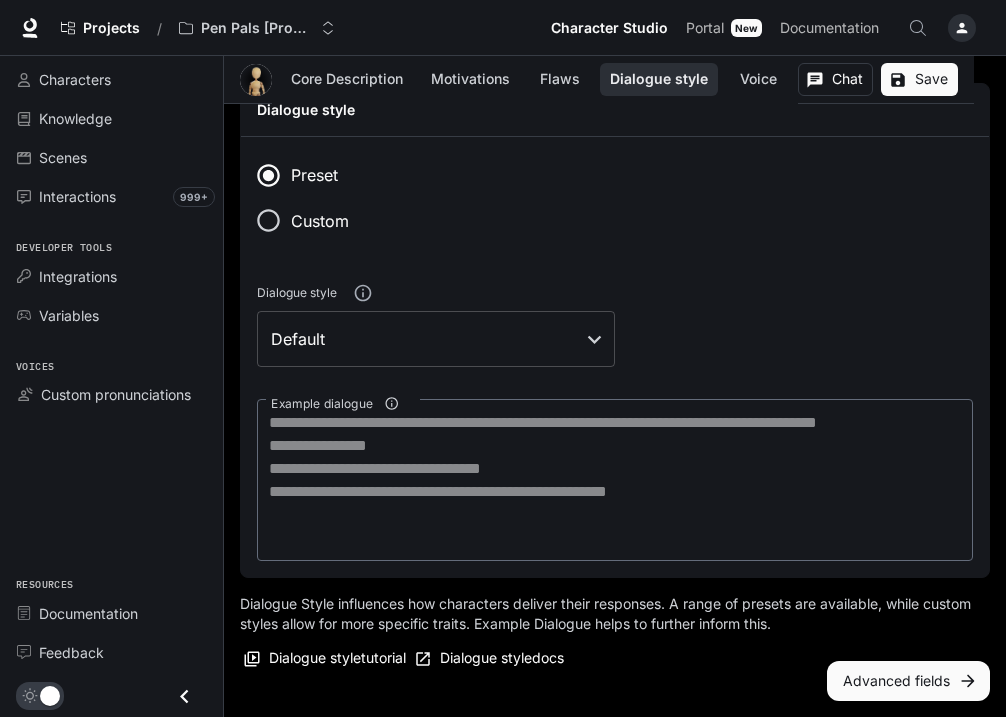 type on "**********" 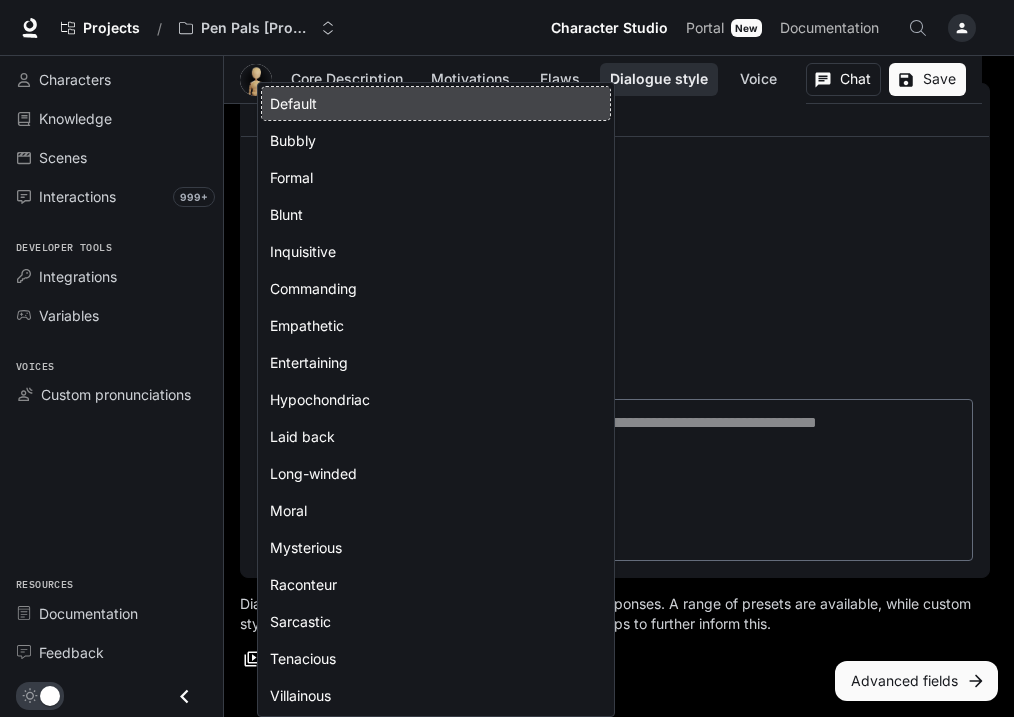 click at bounding box center [507, 358] 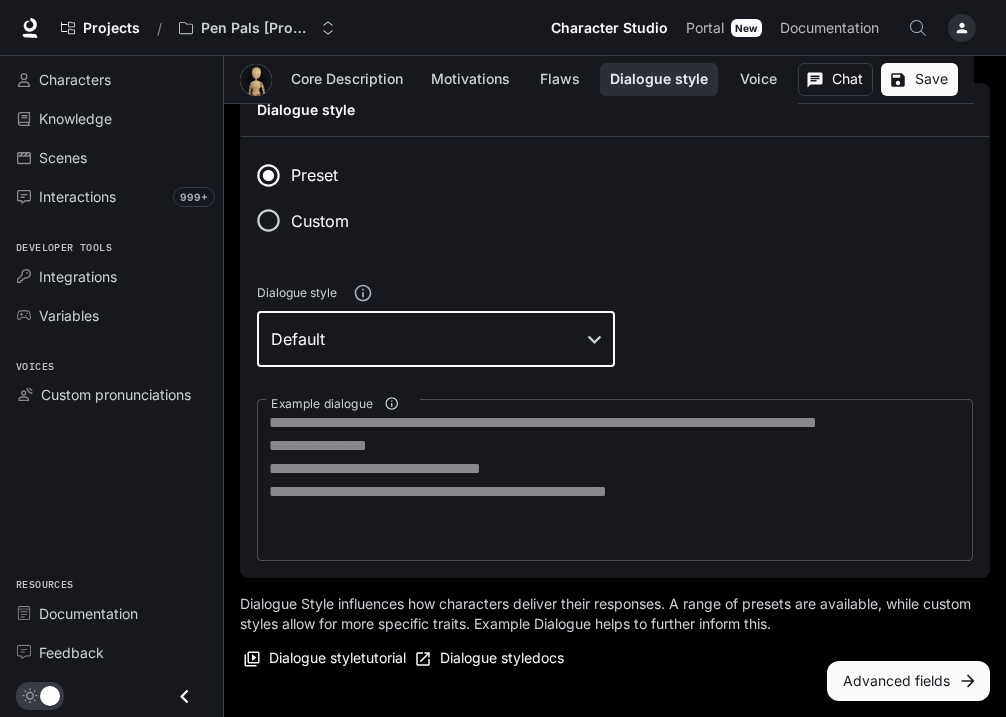 click on "Example dialogue" at bounding box center (615, 480) 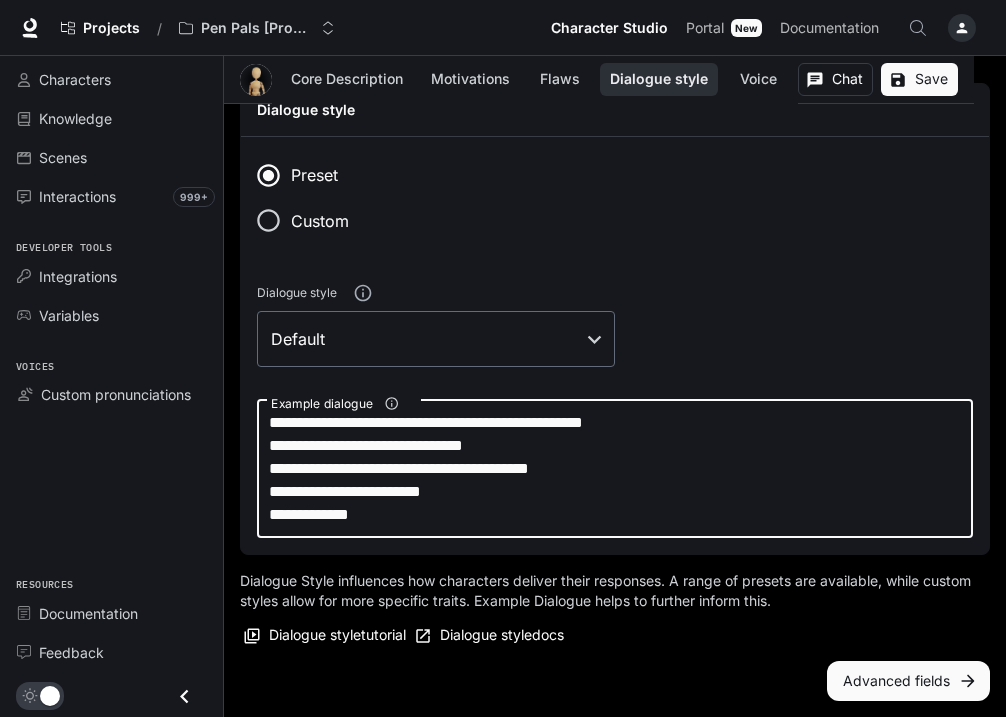click on "**********" at bounding box center [615, 468] 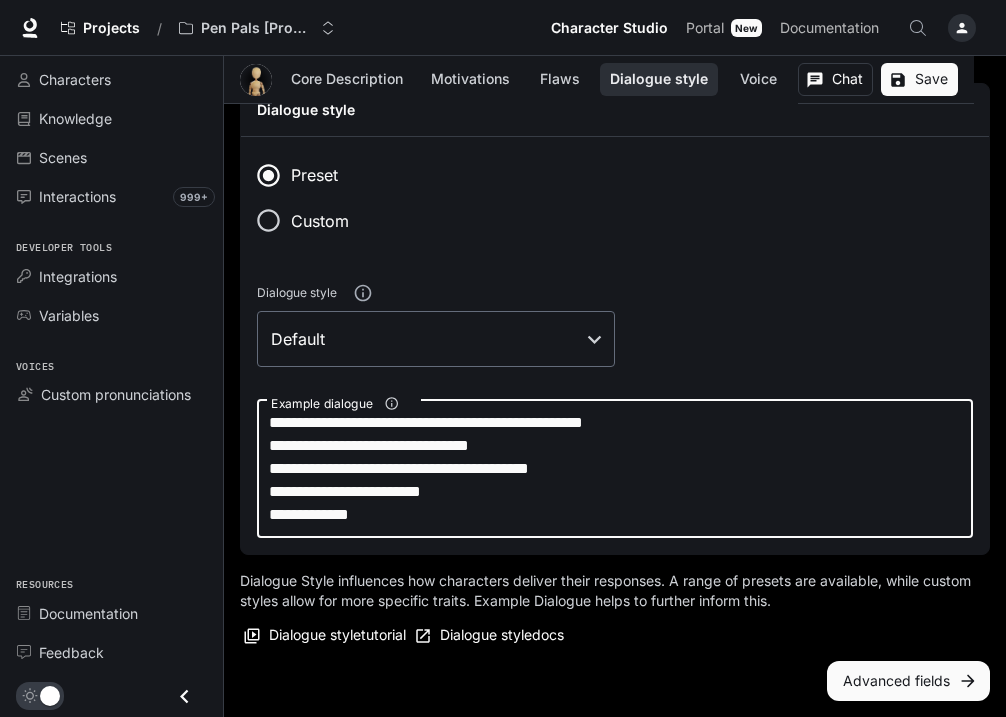 click on "**********" at bounding box center (615, 468) 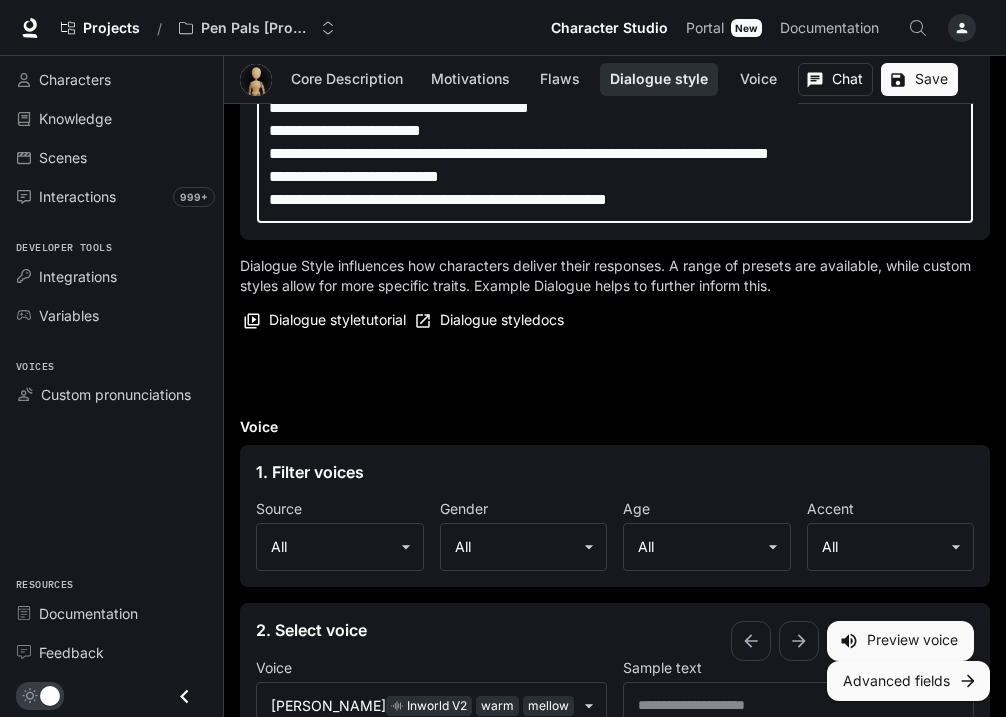 scroll, scrollTop: 1694, scrollLeft: 0, axis: vertical 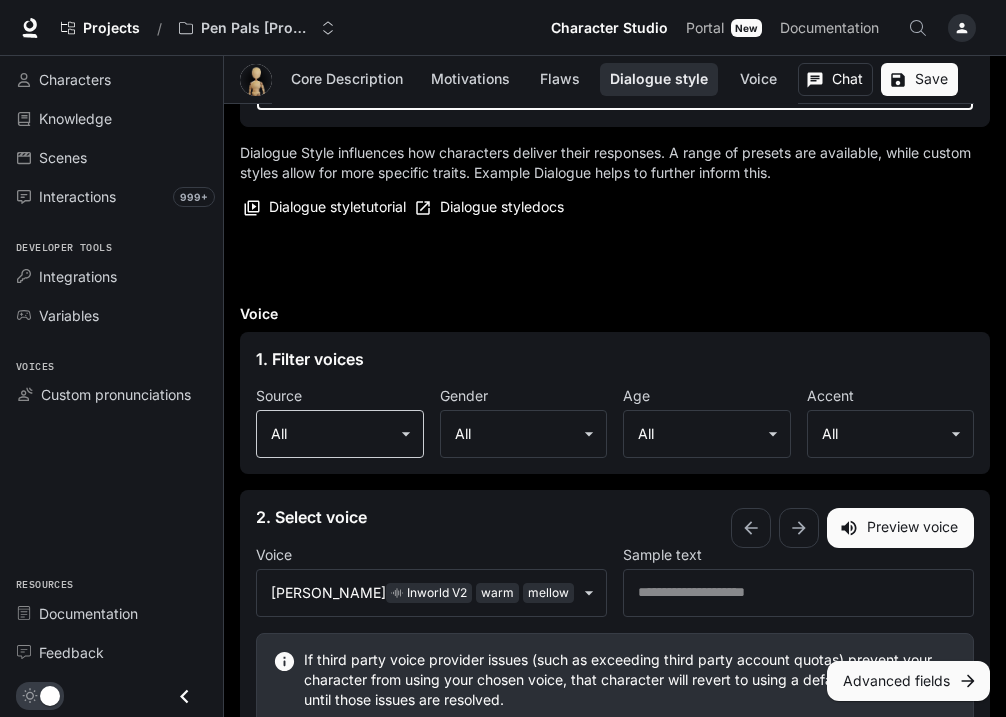 type on "**********" 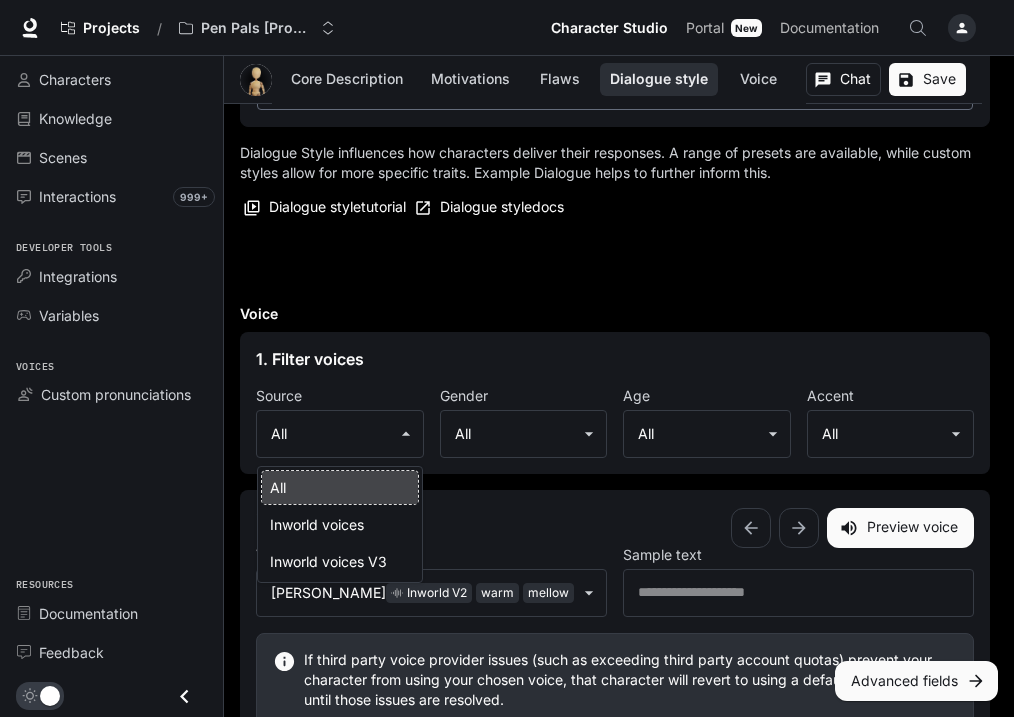 click at bounding box center [507, 358] 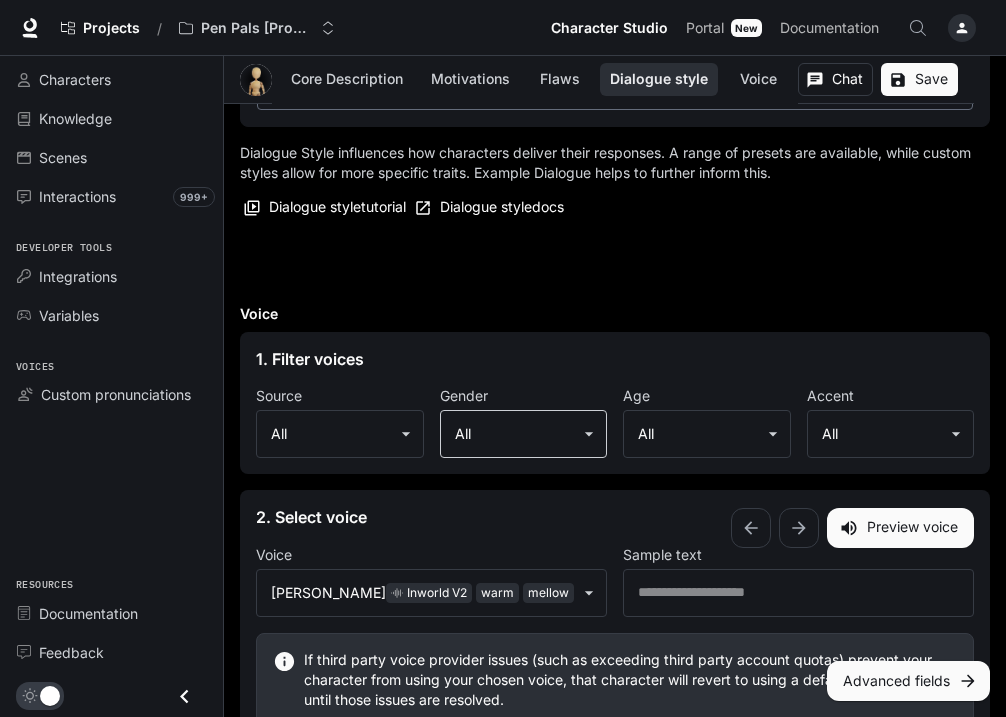 click on "**********" at bounding box center [503, -246] 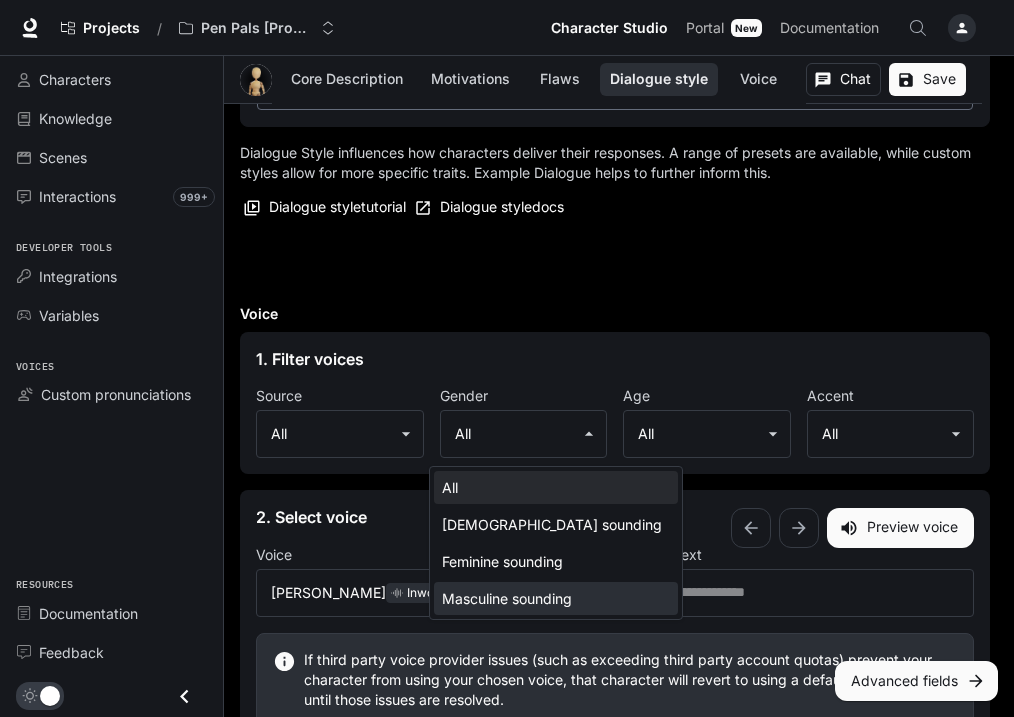 click on "Masculine sounding" at bounding box center [556, 598] 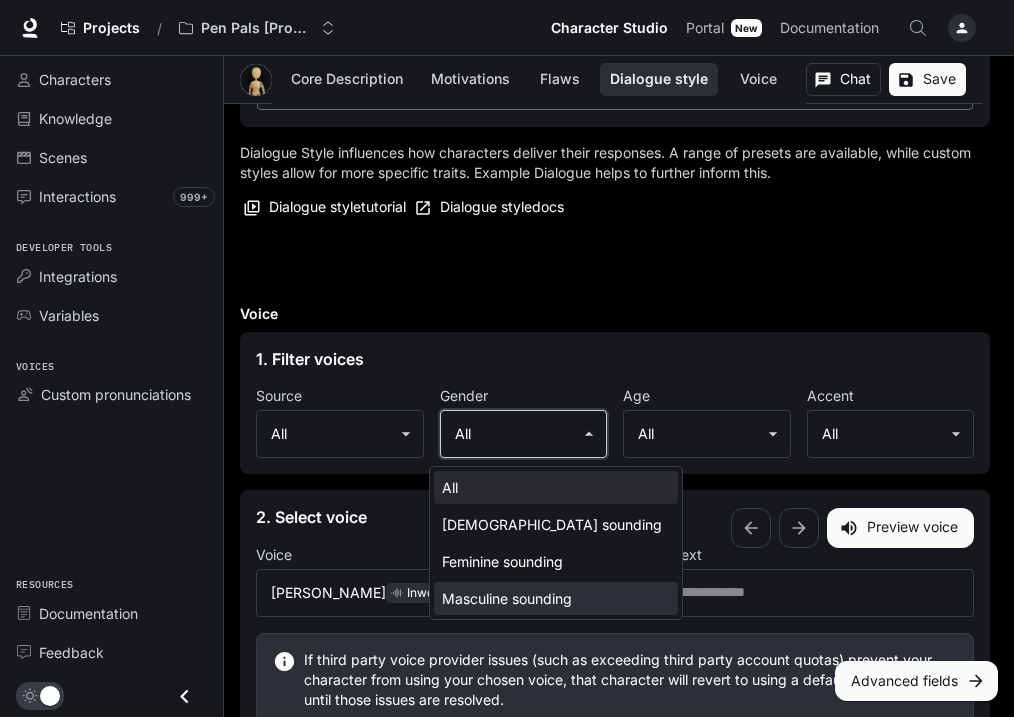 type on "**********" 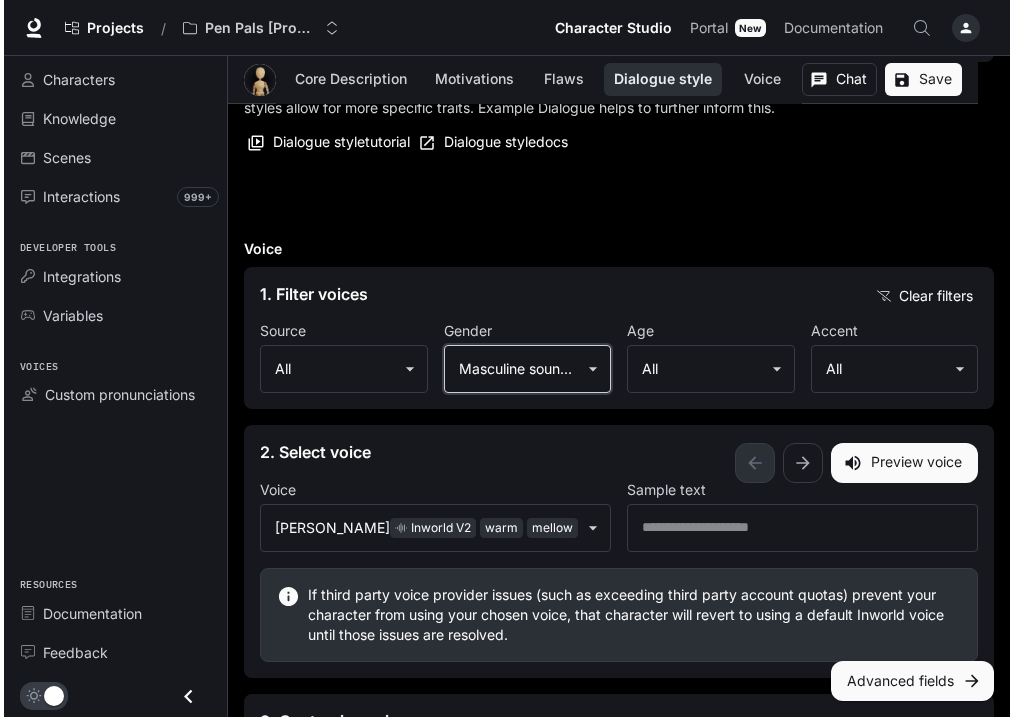 scroll, scrollTop: 2063, scrollLeft: 0, axis: vertical 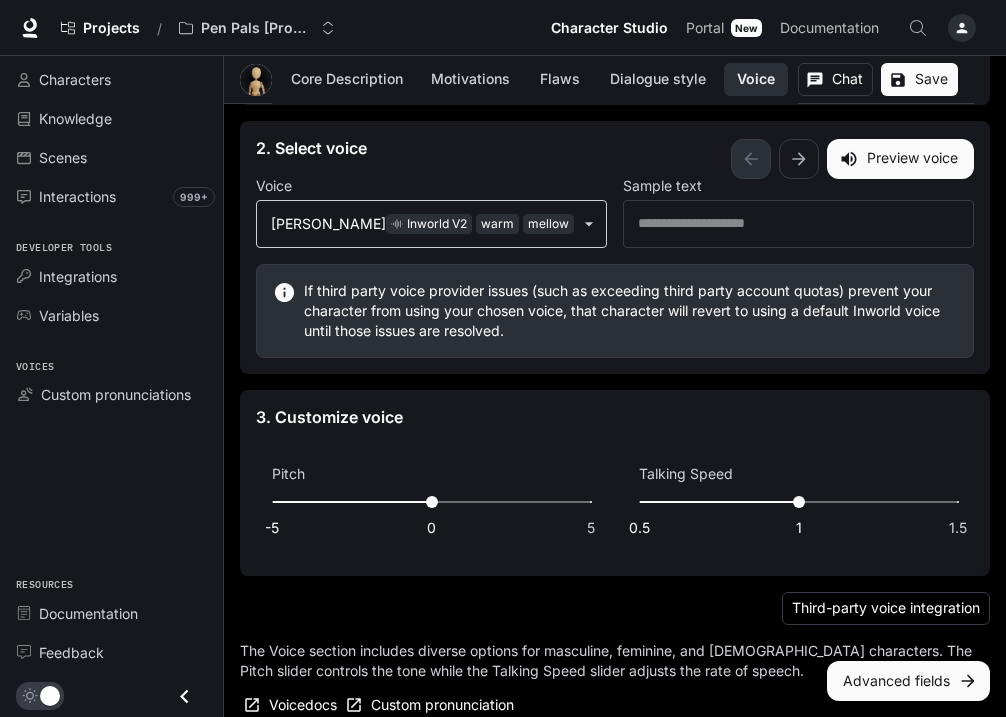 click on "**********" at bounding box center (503, -615) 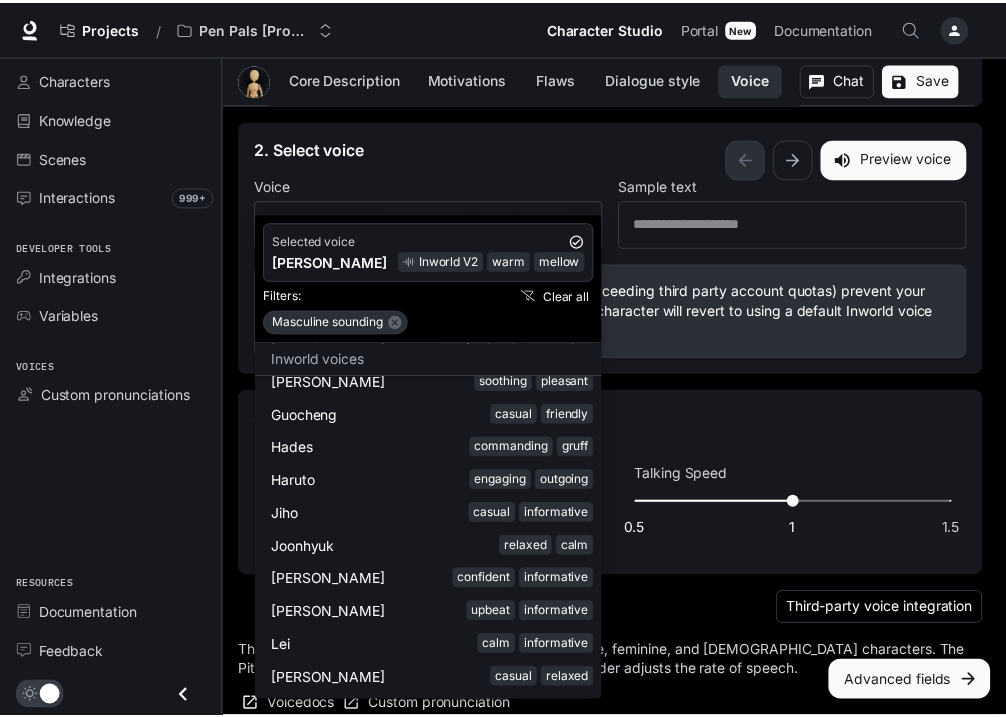 scroll, scrollTop: 479, scrollLeft: 0, axis: vertical 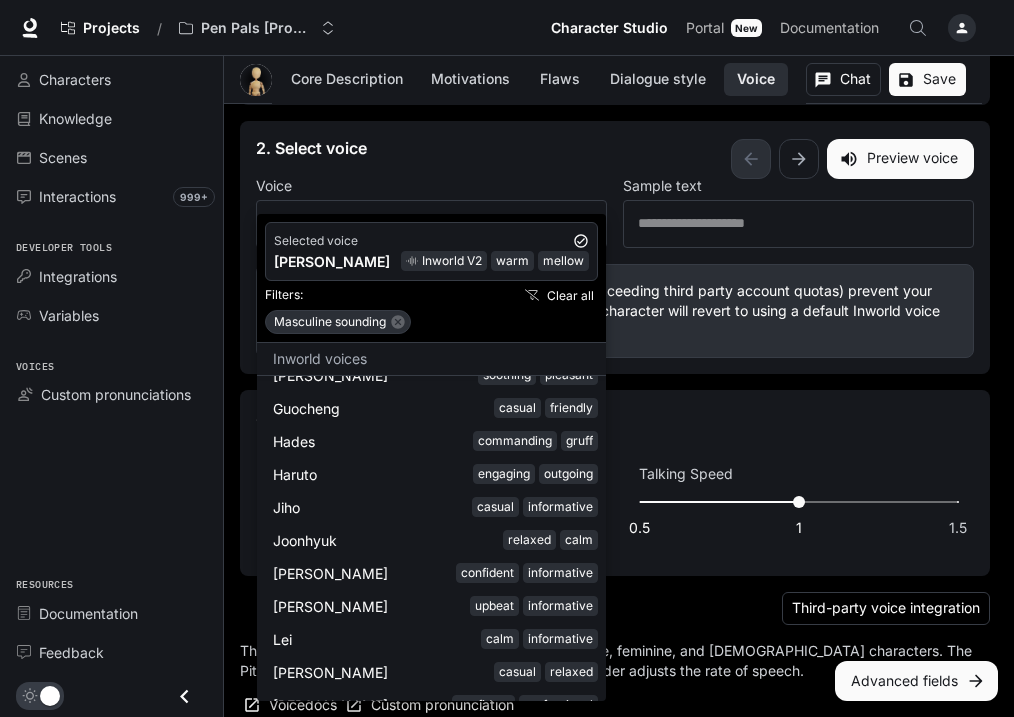 click at bounding box center [507, 358] 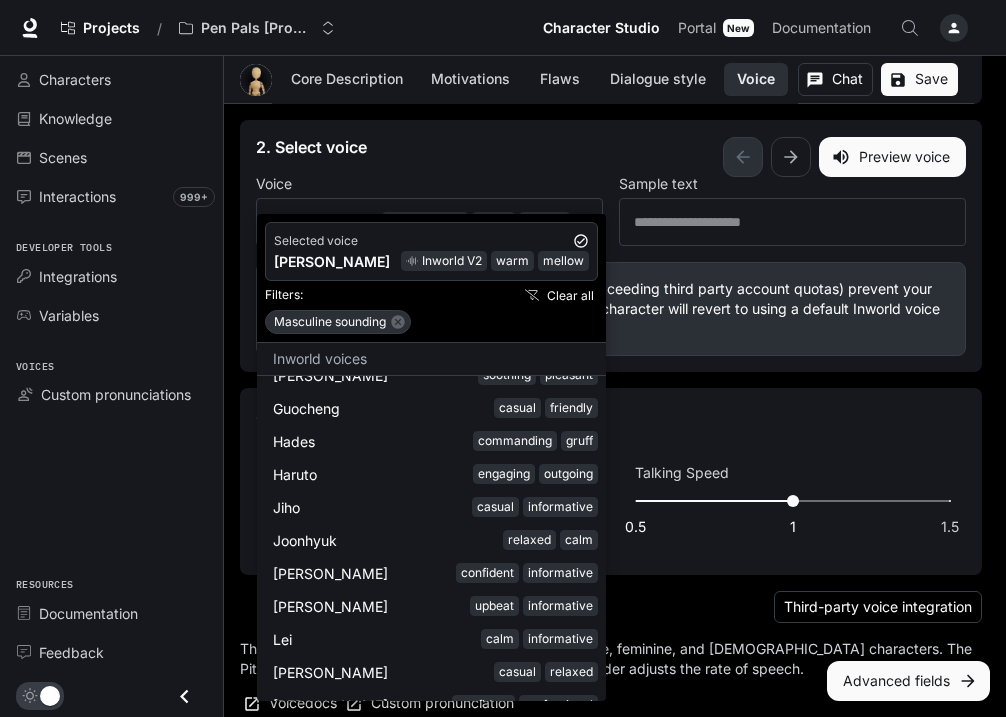 click at bounding box center (503, 358) 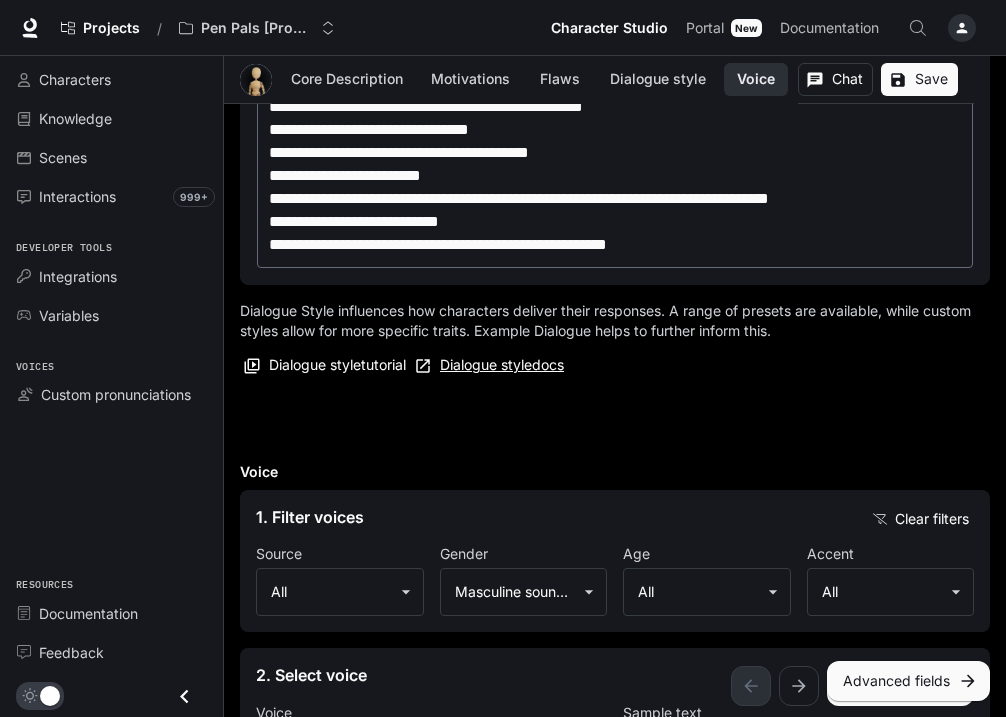 scroll, scrollTop: 1439, scrollLeft: 0, axis: vertical 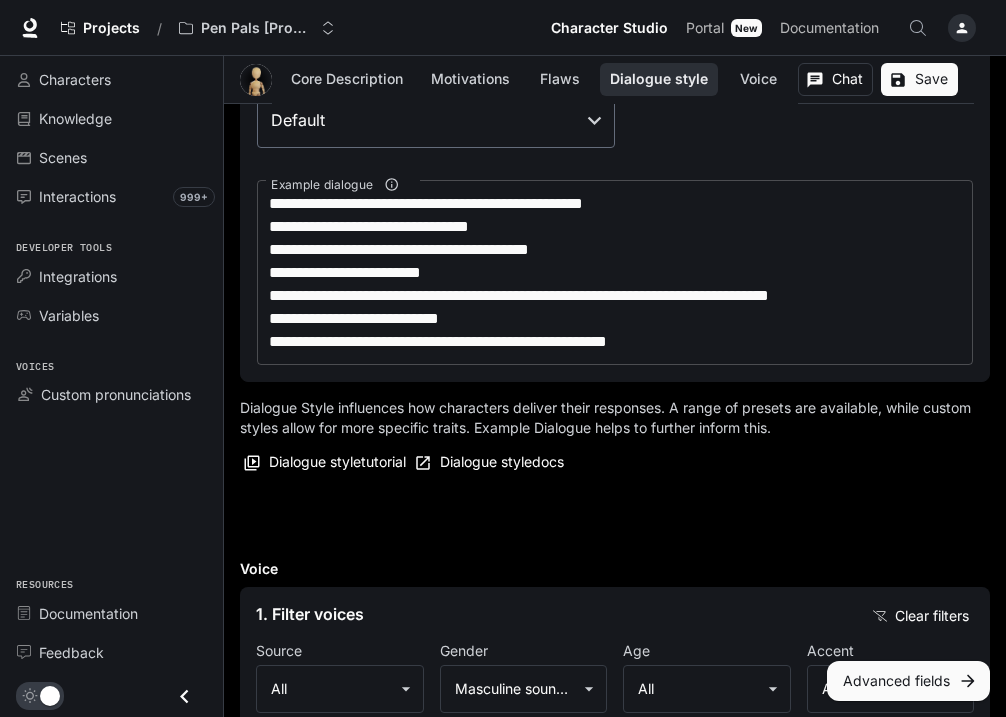 click on "**********" at bounding box center [615, 272] 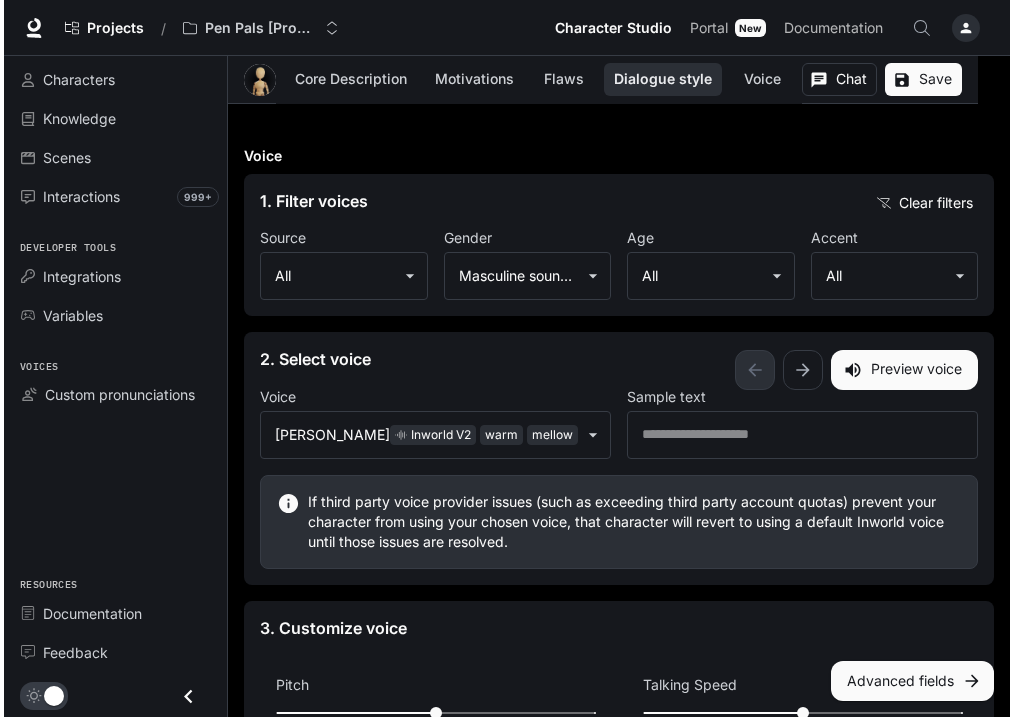 scroll, scrollTop: 1885, scrollLeft: 0, axis: vertical 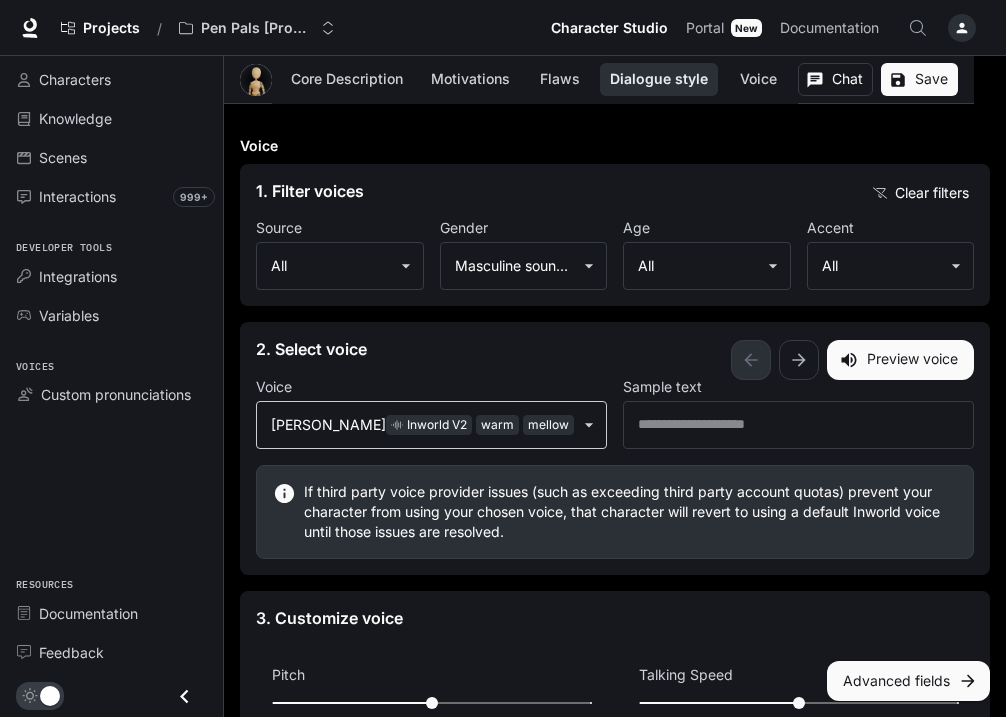 type on "**********" 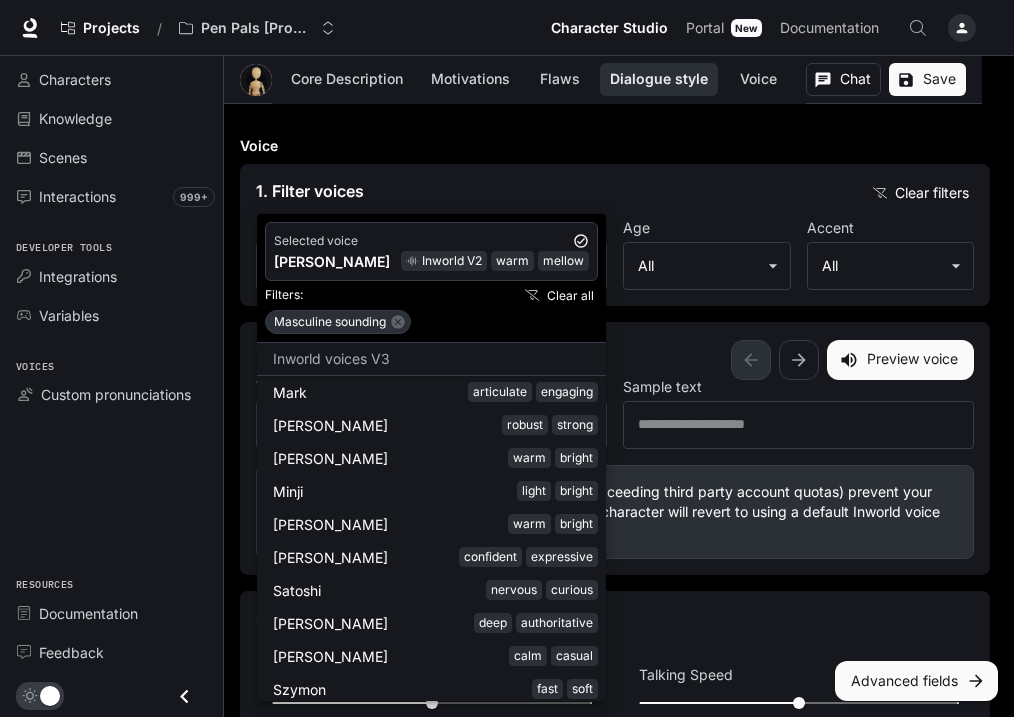 scroll, scrollTop: 1906, scrollLeft: 0, axis: vertical 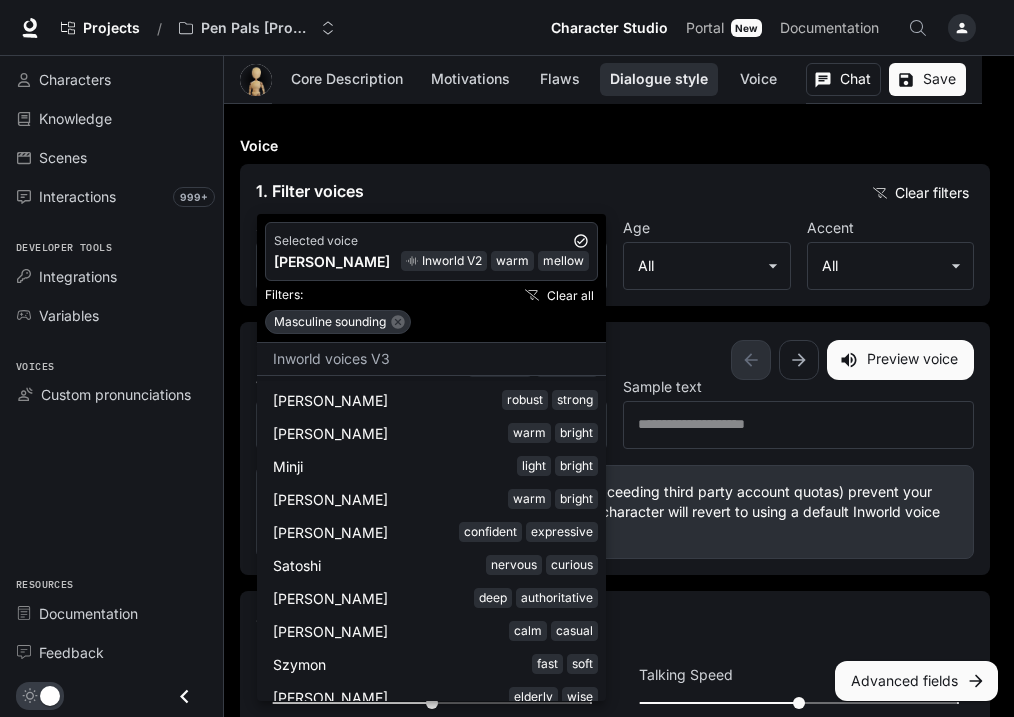 click at bounding box center (507, 358) 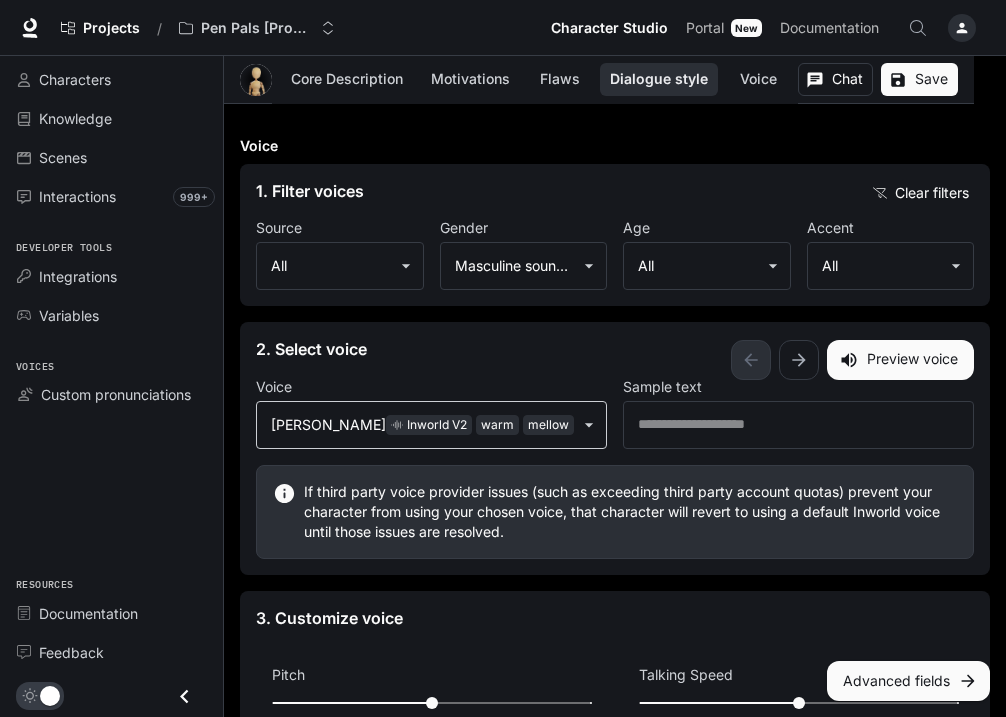 click on "**********" at bounding box center [503, -426] 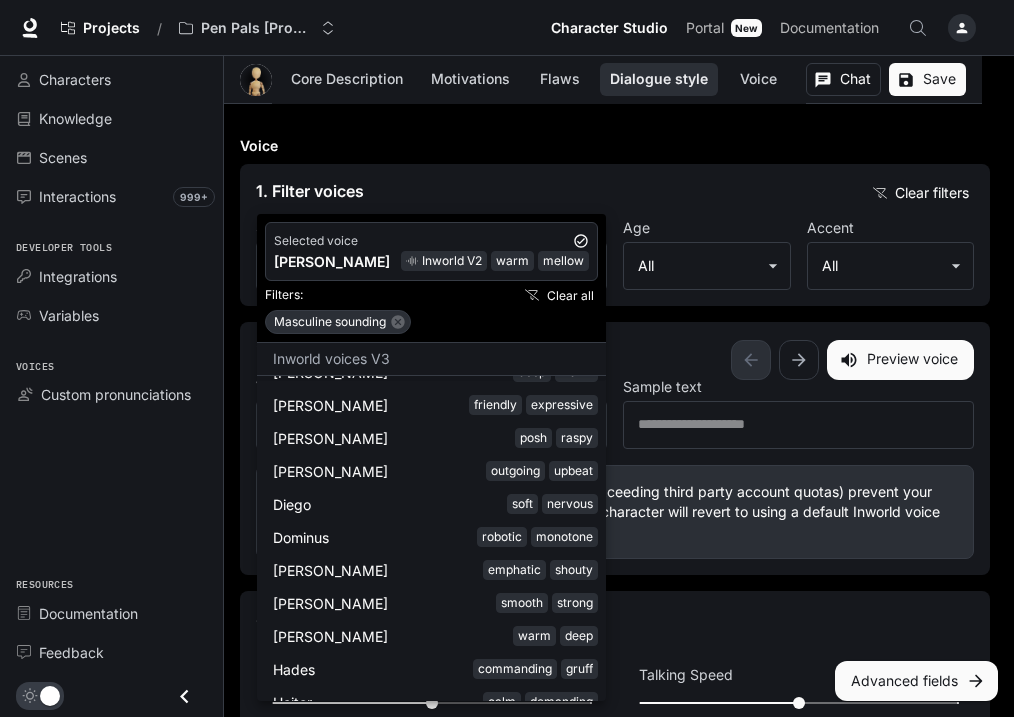 scroll, scrollTop: 1442, scrollLeft: 0, axis: vertical 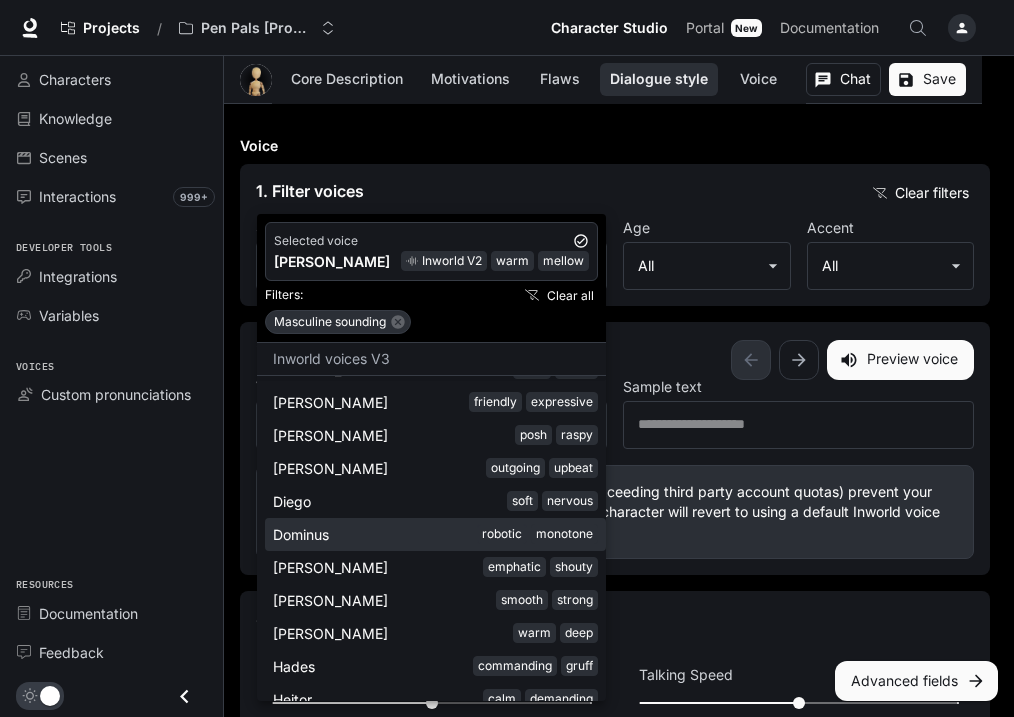 click on "Dominus robotic monotone" at bounding box center (435, 534) 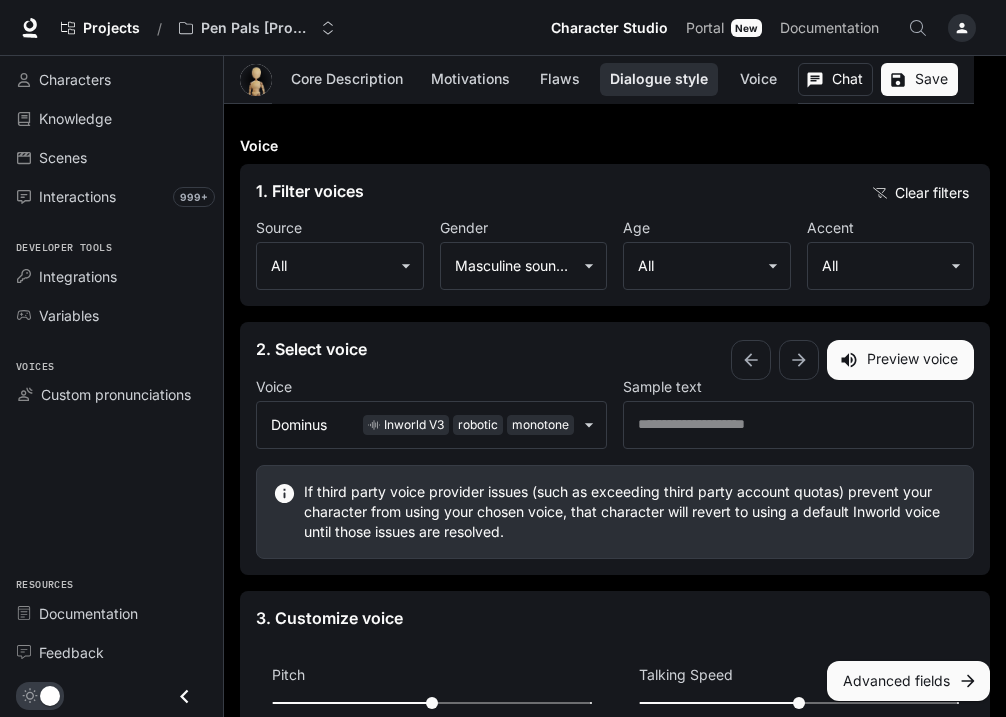 click on "Preview voice" at bounding box center (900, 360) 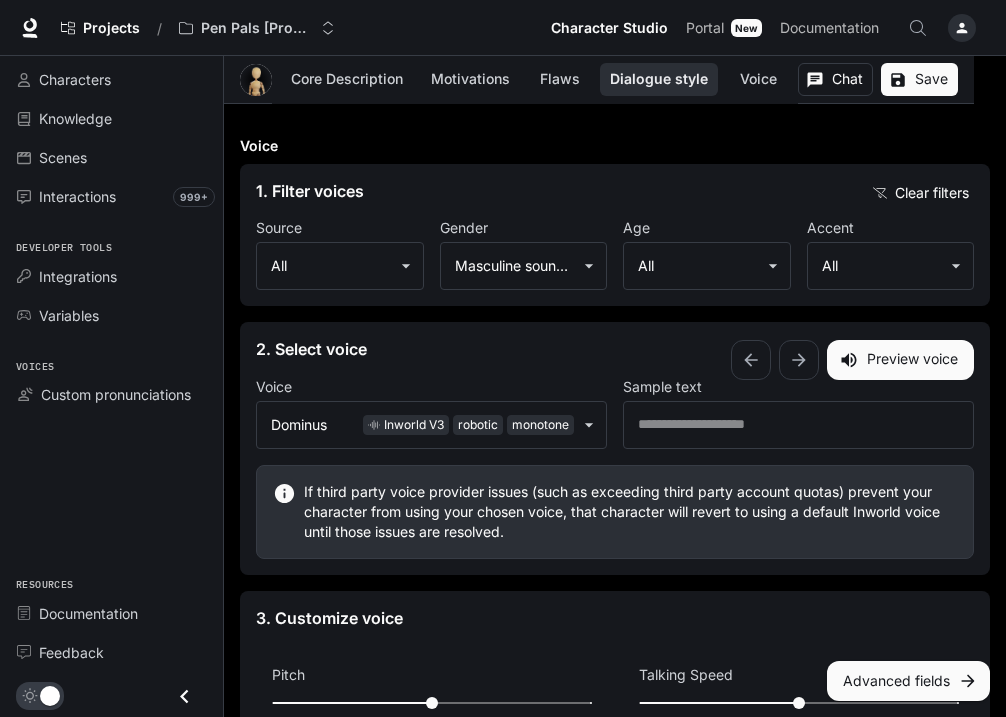 click on "Preview voice" at bounding box center (900, 360) 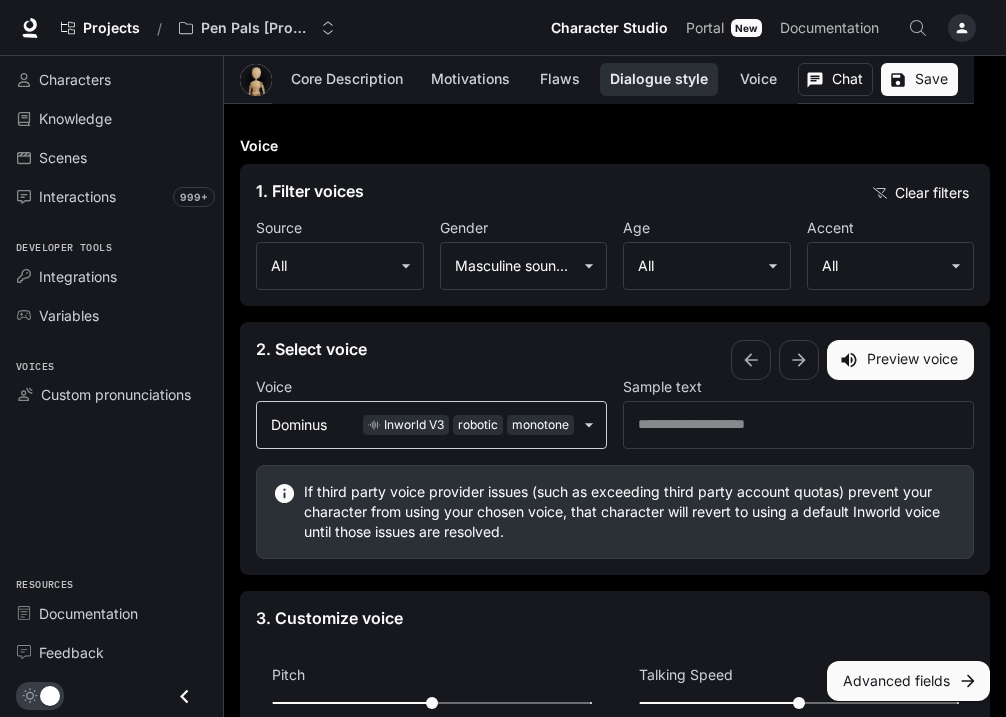 click on "**********" at bounding box center [503, -426] 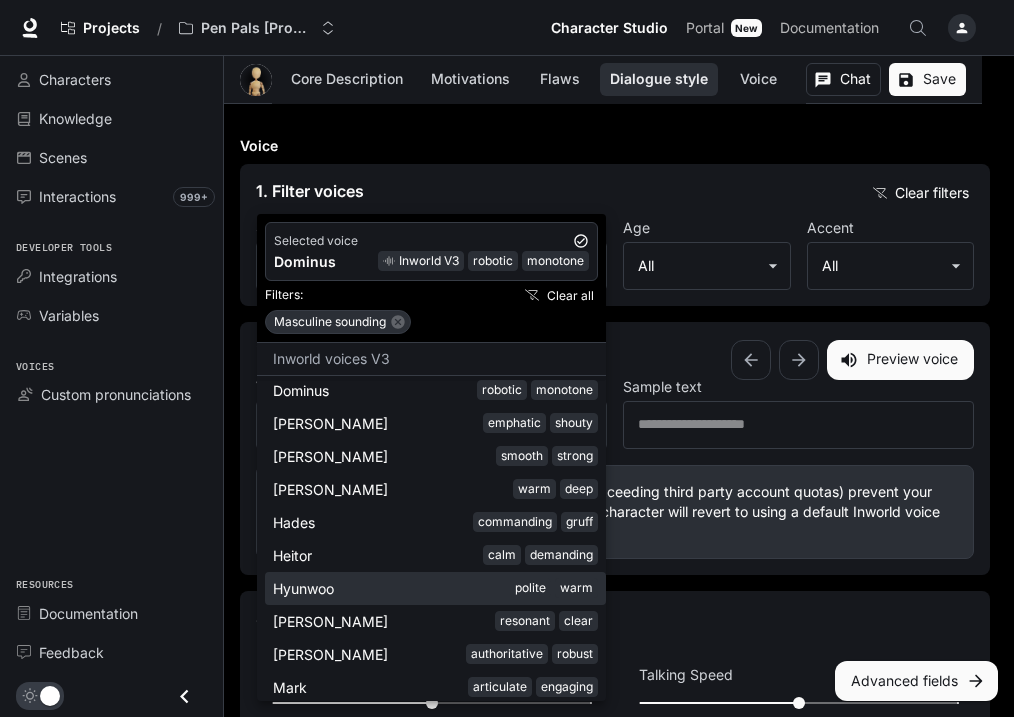 scroll, scrollTop: 1610, scrollLeft: 0, axis: vertical 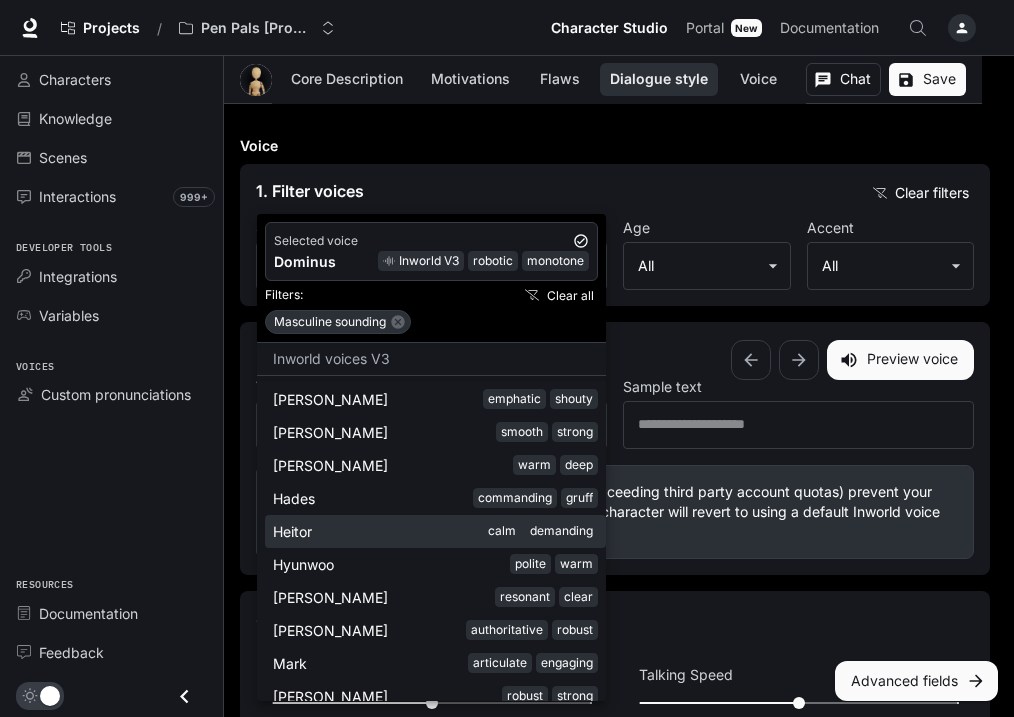 click on "Heitor calm demanding" at bounding box center (435, 531) 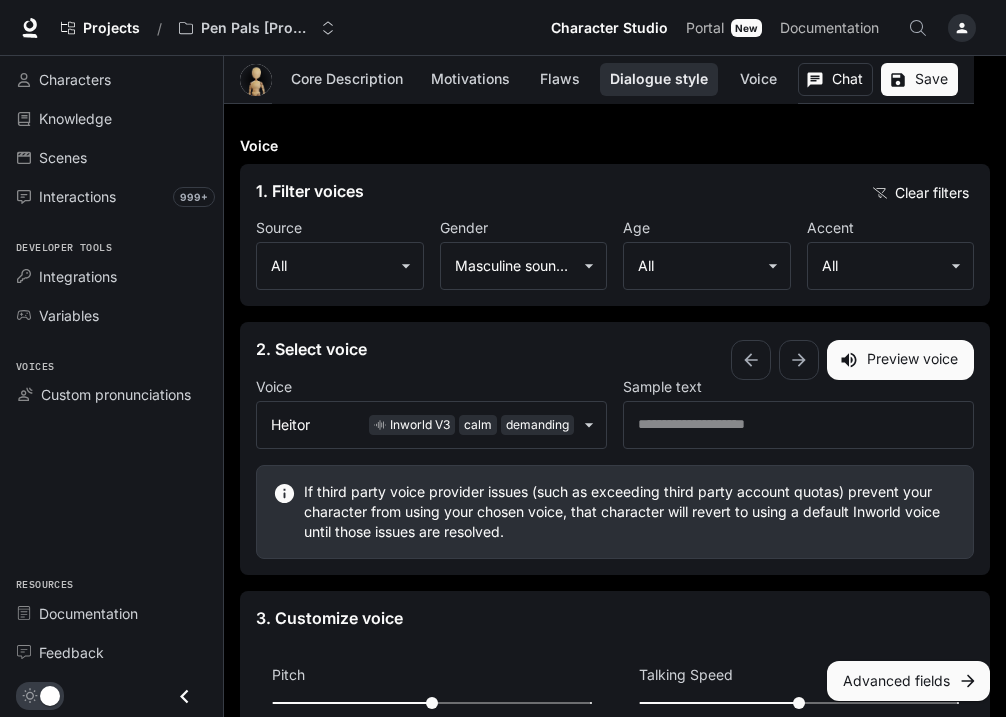 click on "Preview voice" at bounding box center (900, 360) 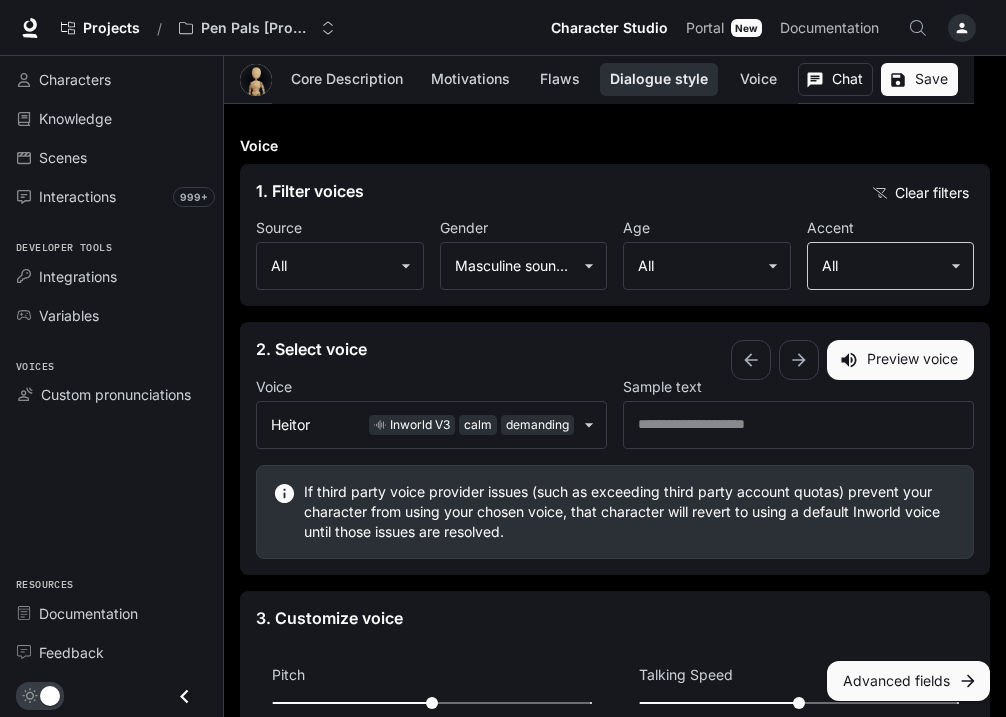 click on "**********" at bounding box center (503, -426) 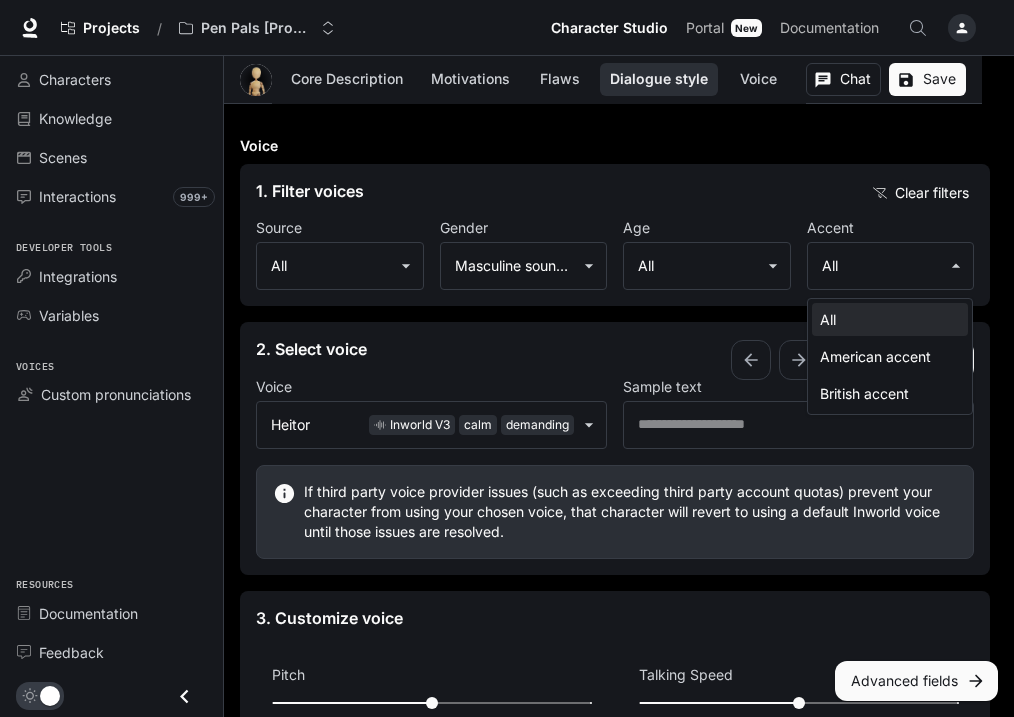 click at bounding box center (507, 358) 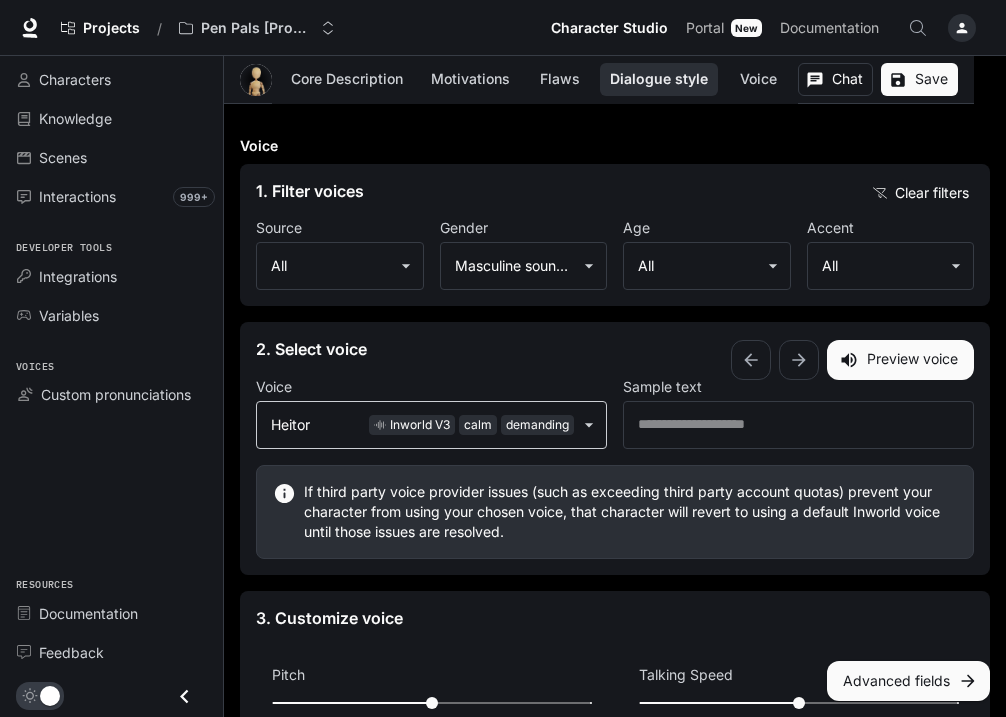 click on "**********" at bounding box center (503, -426) 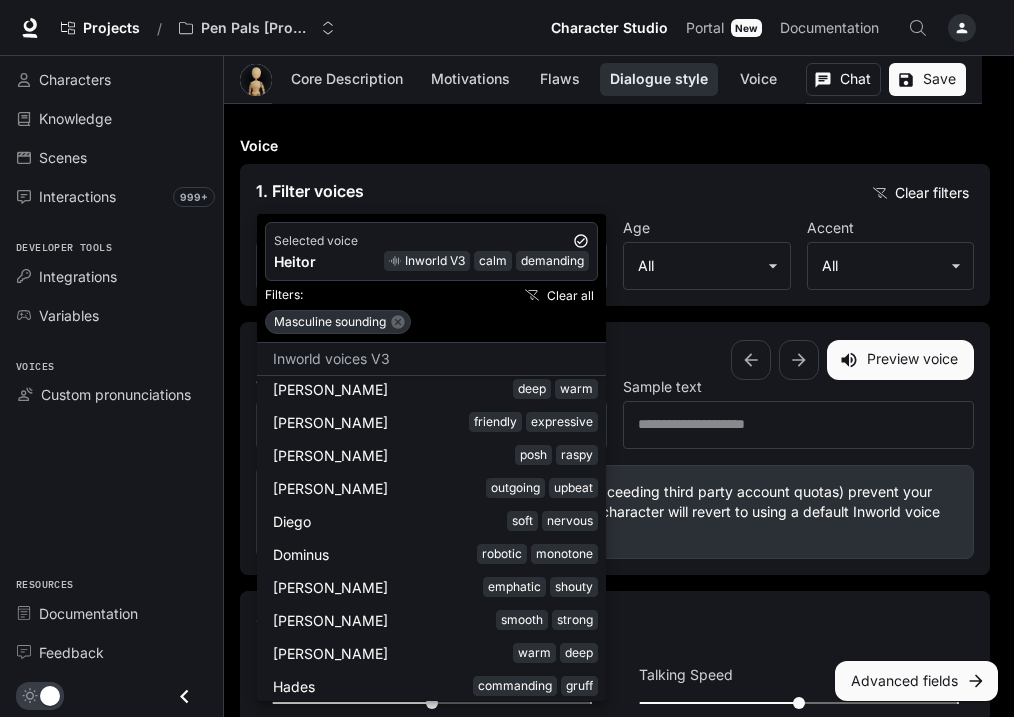scroll, scrollTop: 2050, scrollLeft: 0, axis: vertical 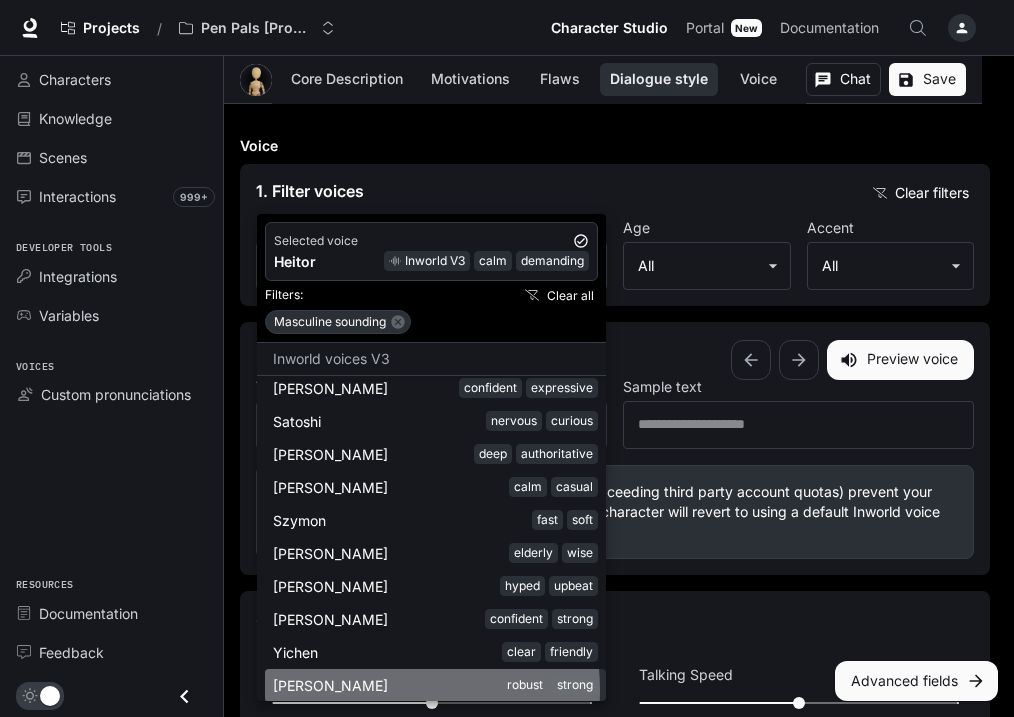 click on "Étienne robust strong" at bounding box center (435, 685) 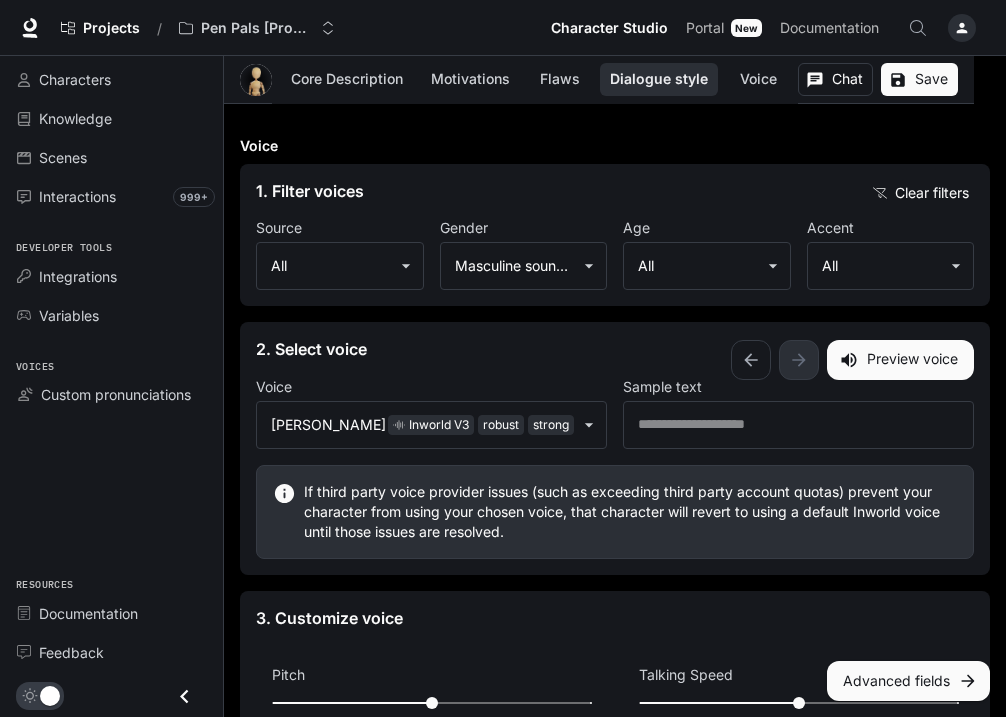 click on "**********" at bounding box center [615, 448] 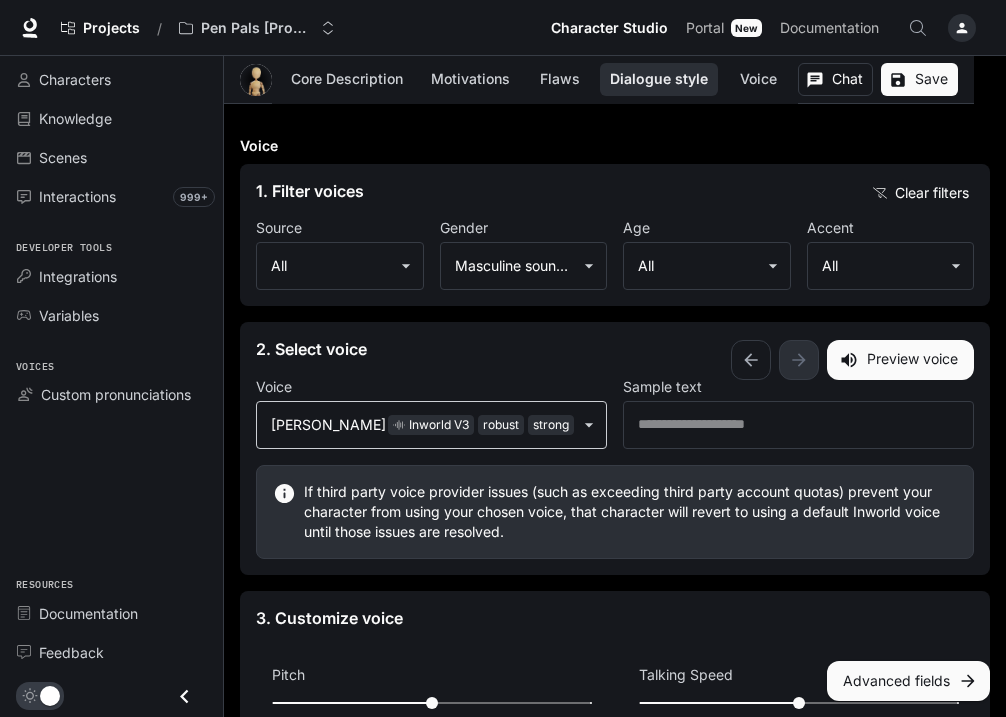 click on "**********" at bounding box center (503, -426) 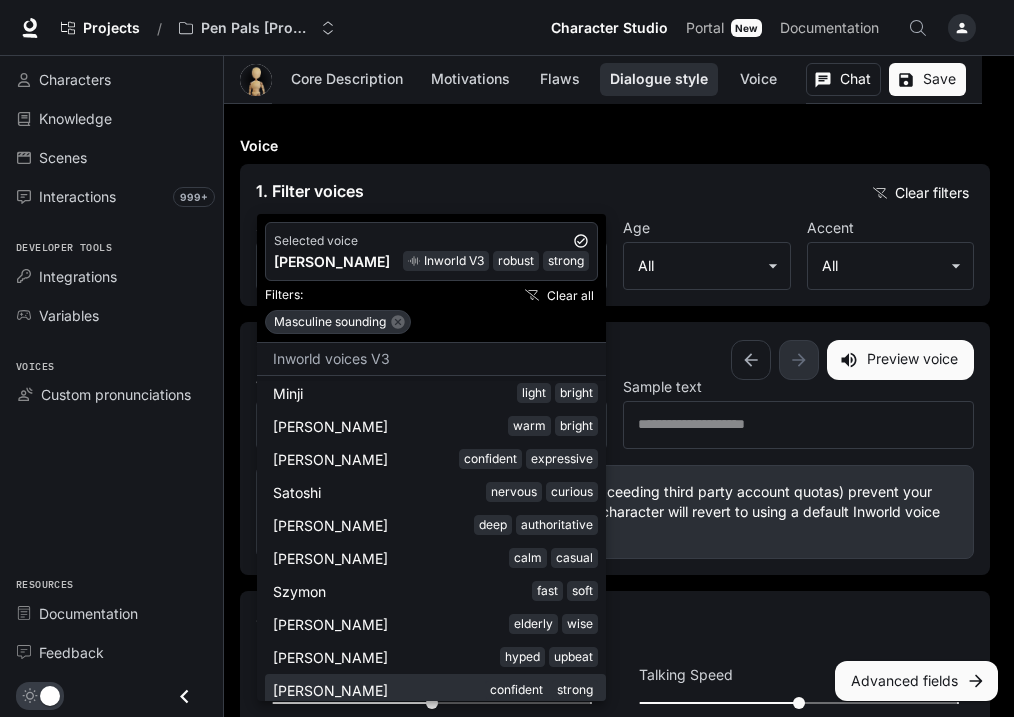 scroll, scrollTop: 1974, scrollLeft: 0, axis: vertical 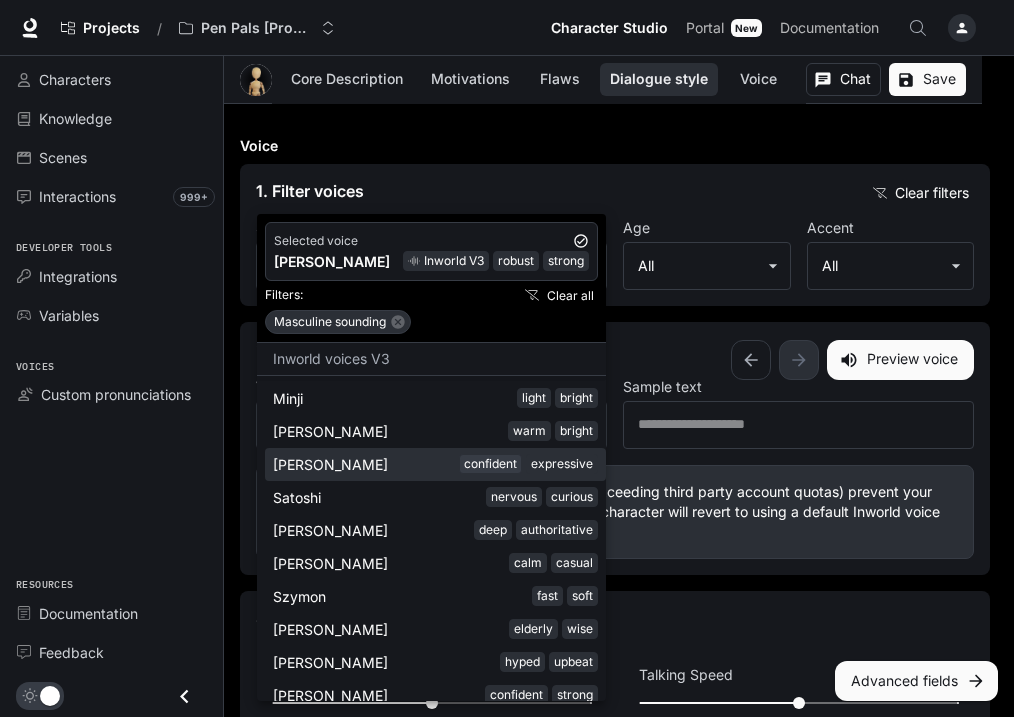 click on "confident" at bounding box center [490, 464] 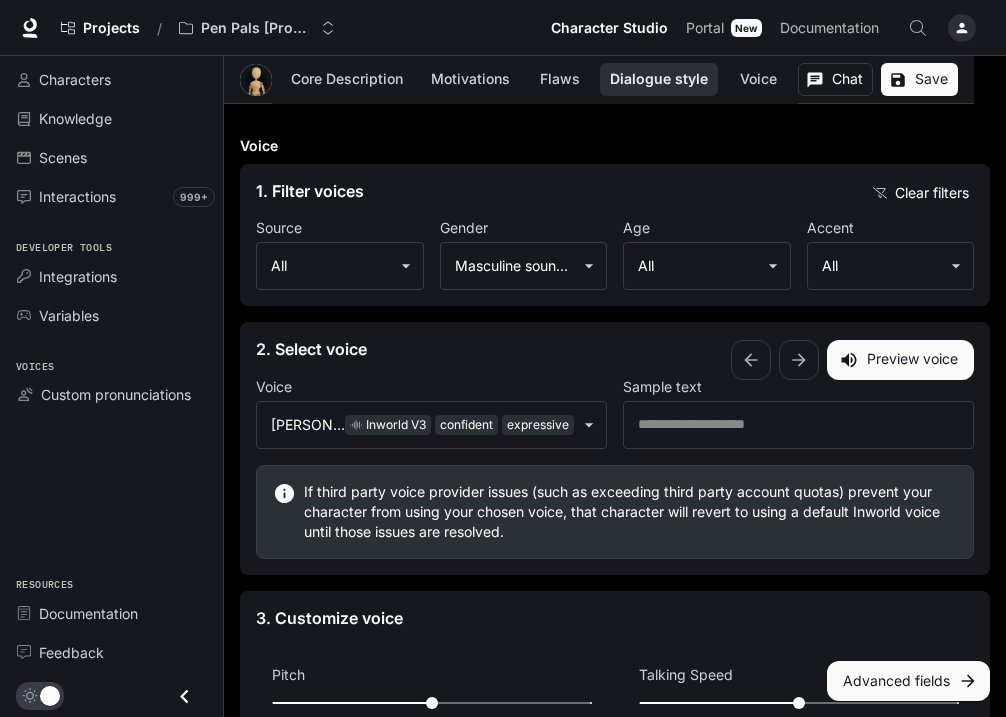 click on "Preview voice" at bounding box center [900, 360] 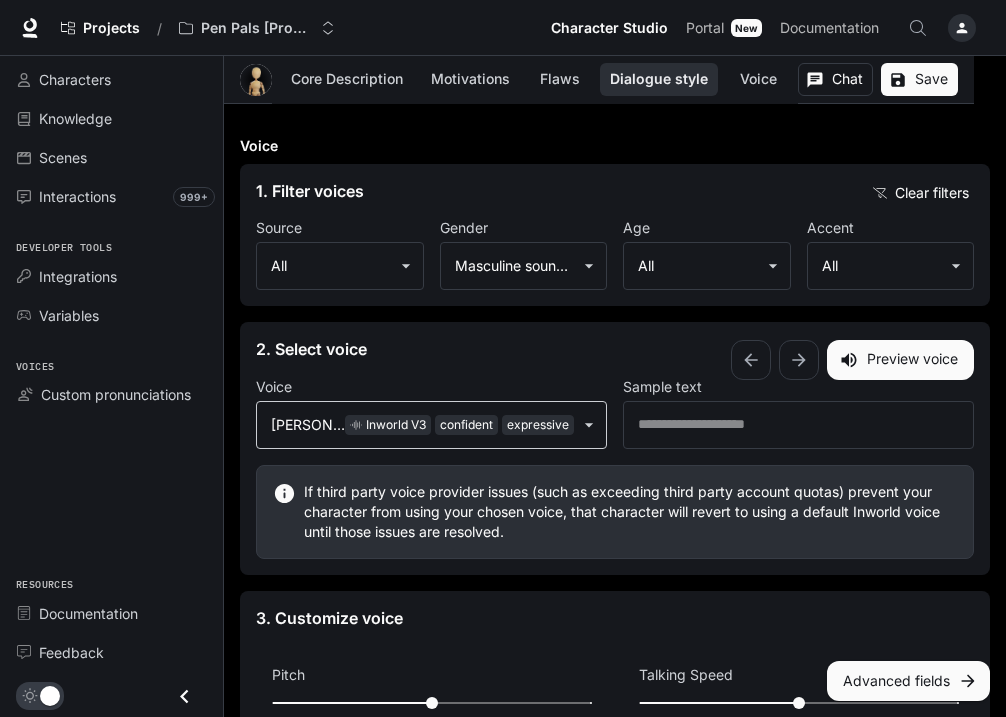 click on "**********" at bounding box center [503, -426] 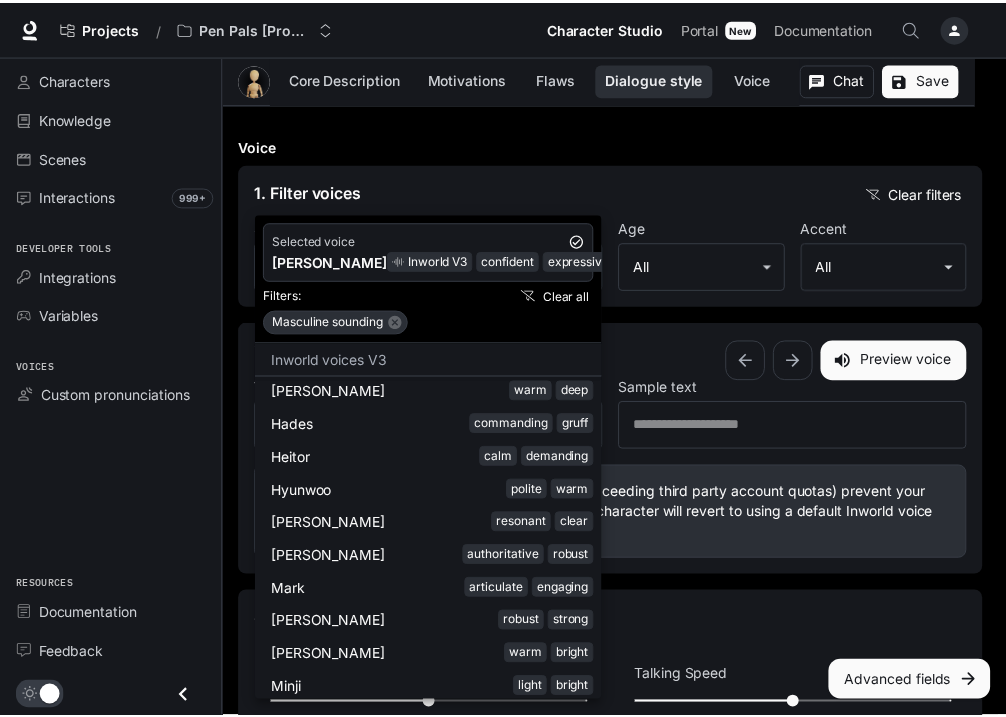 scroll, scrollTop: 2050, scrollLeft: 0, axis: vertical 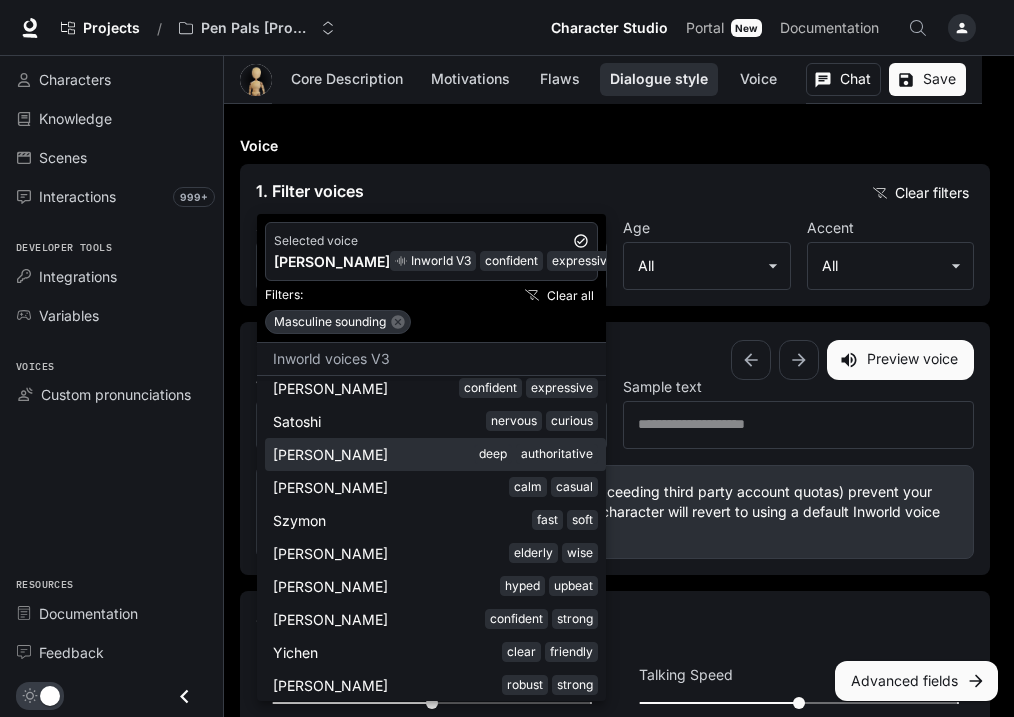 click on "Seojun deep authoritative" at bounding box center (435, 454) 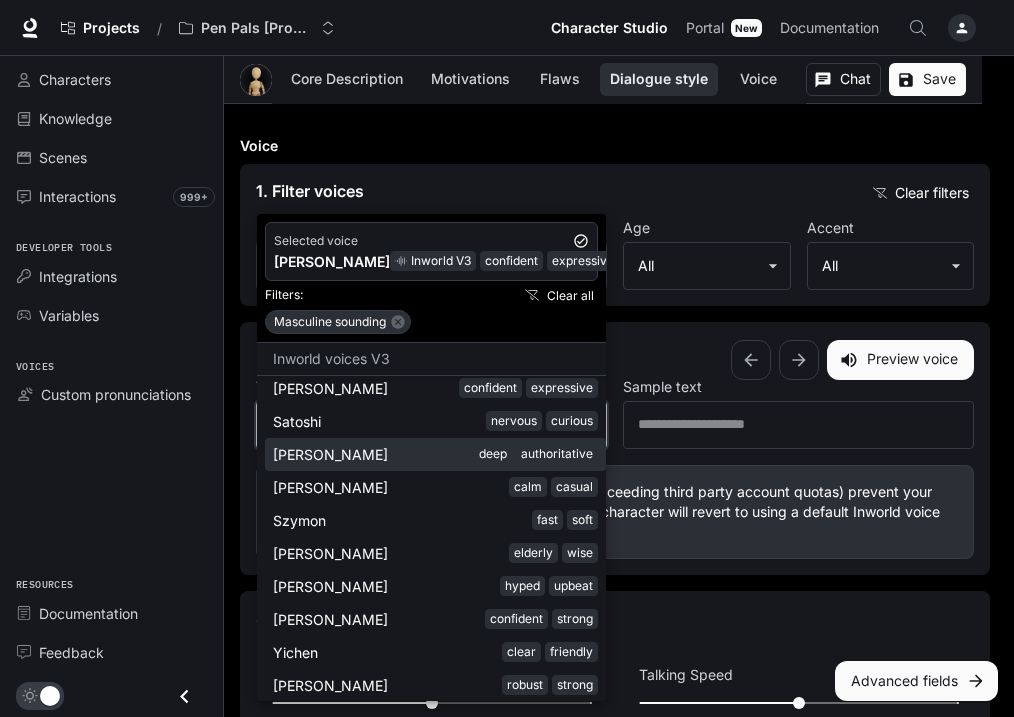 type on "**********" 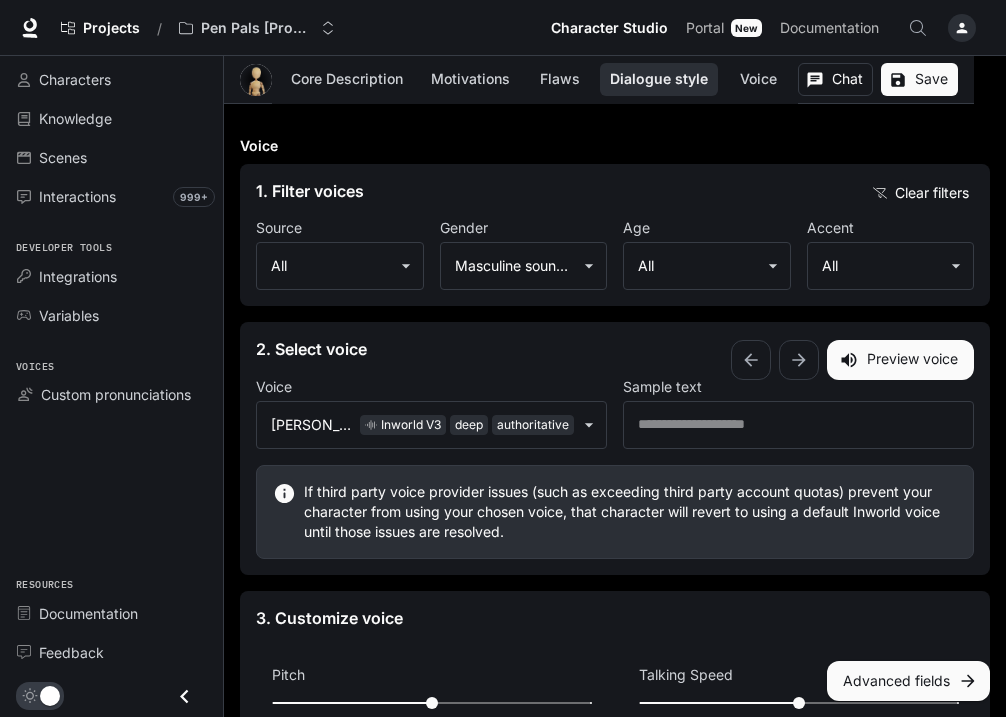 click on "Preview voice" at bounding box center [900, 360] 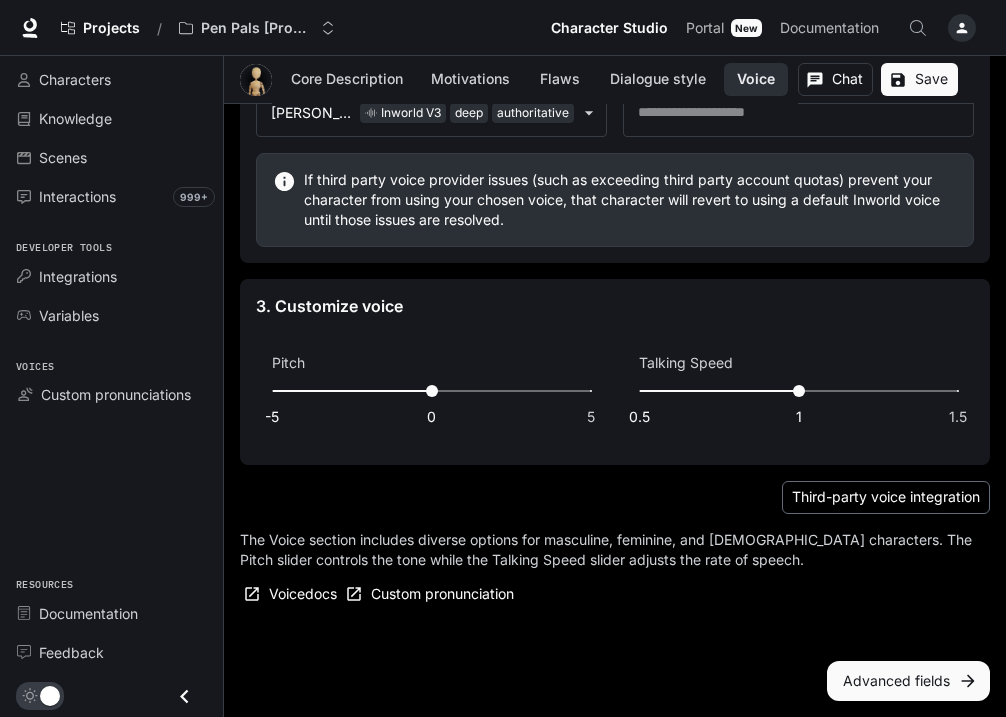 scroll, scrollTop: 2202, scrollLeft: 0, axis: vertical 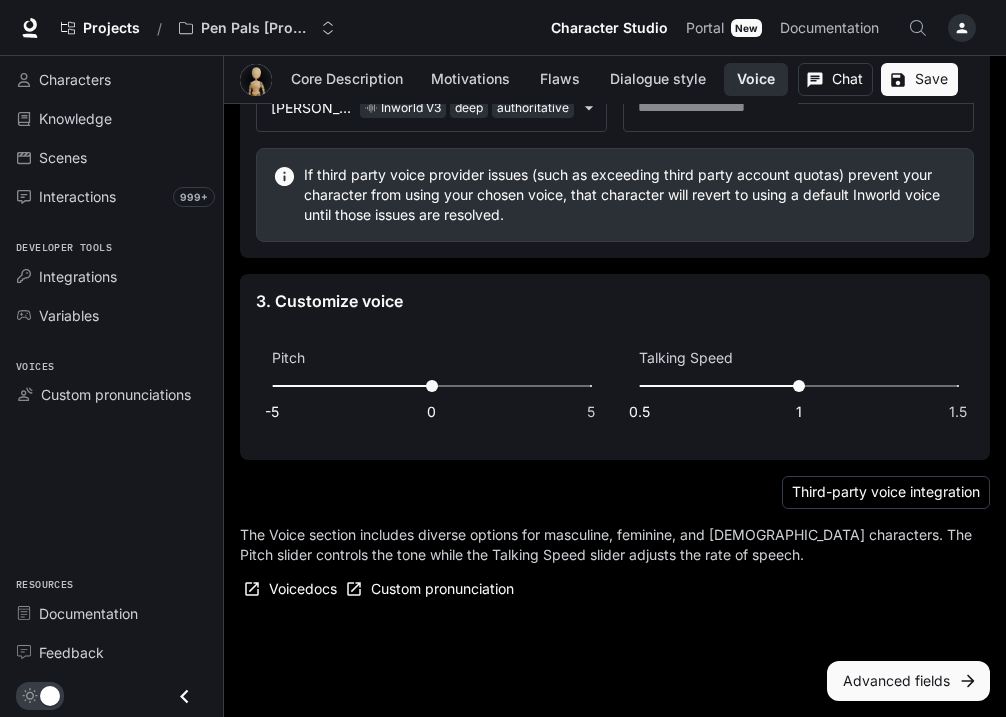 click on "Advanced fields" at bounding box center (908, 681) 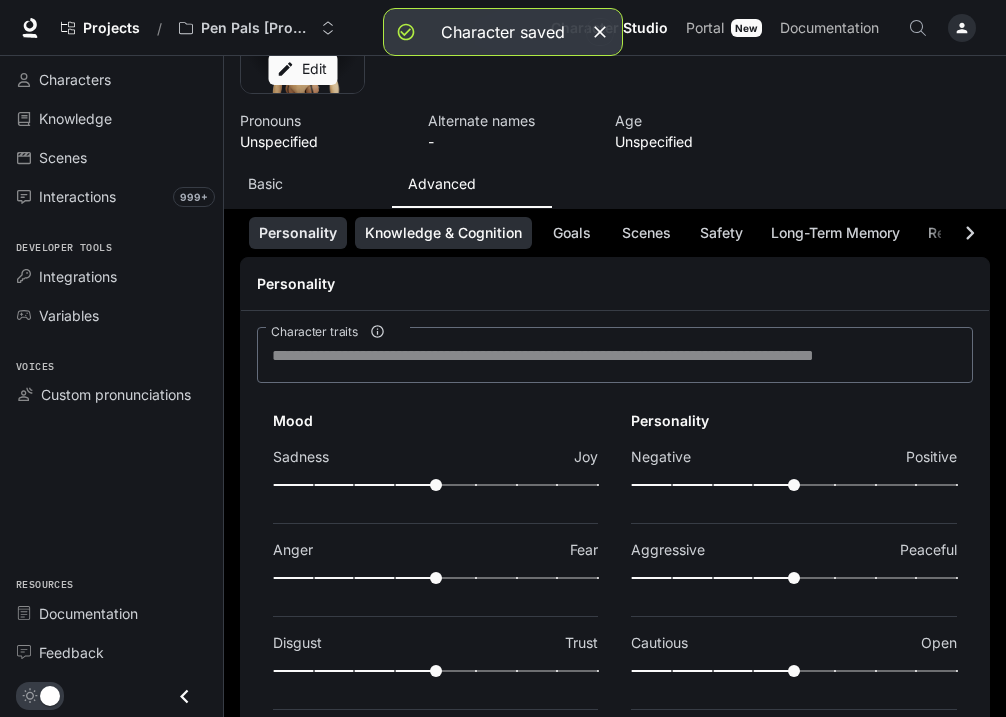 scroll, scrollTop: 225, scrollLeft: 0, axis: vertical 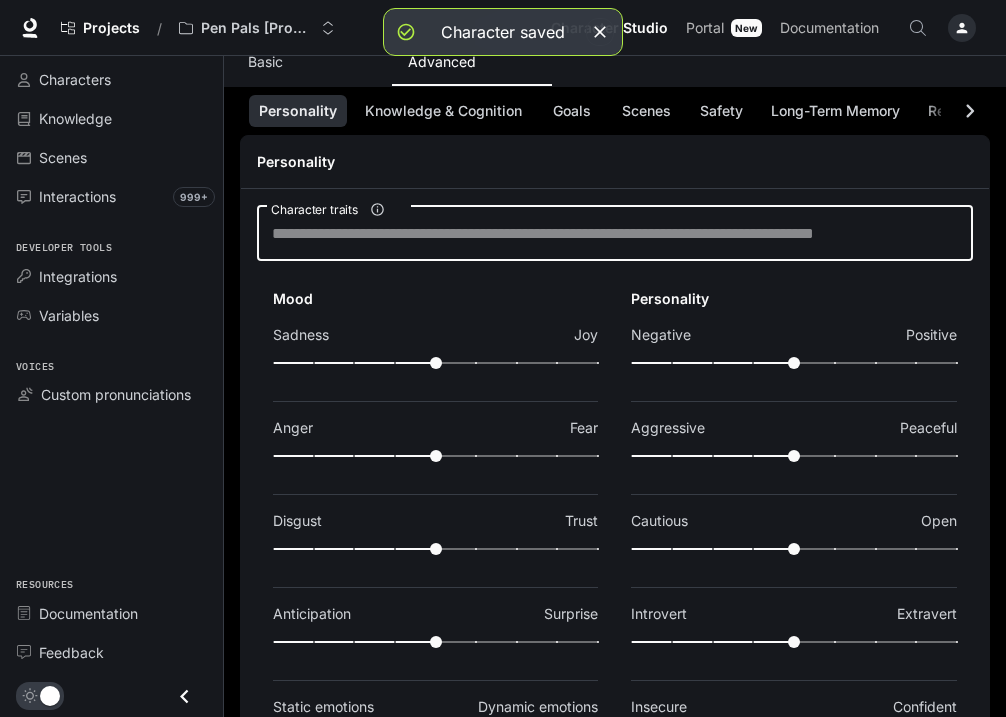 click on "Character traits" at bounding box center (615, 233) 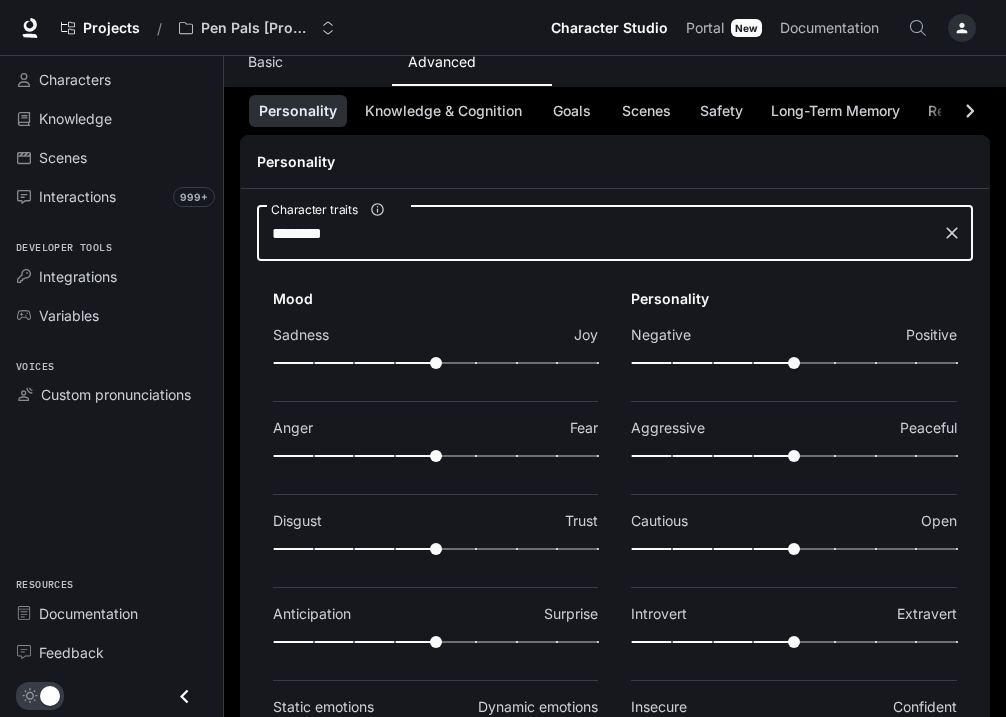type on "********" 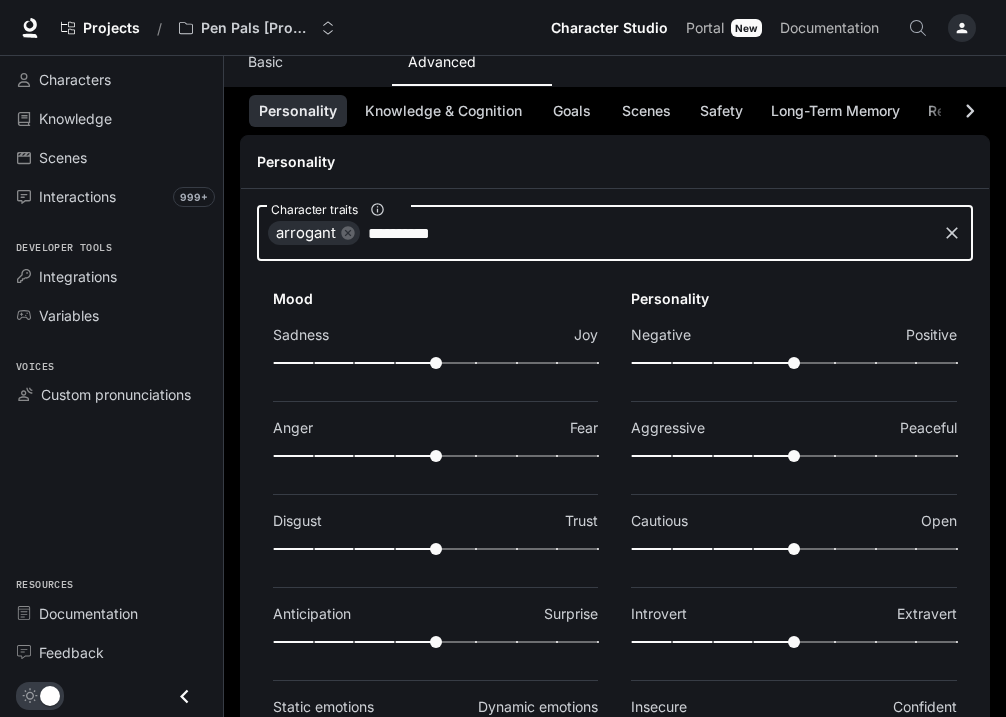 type on "*********" 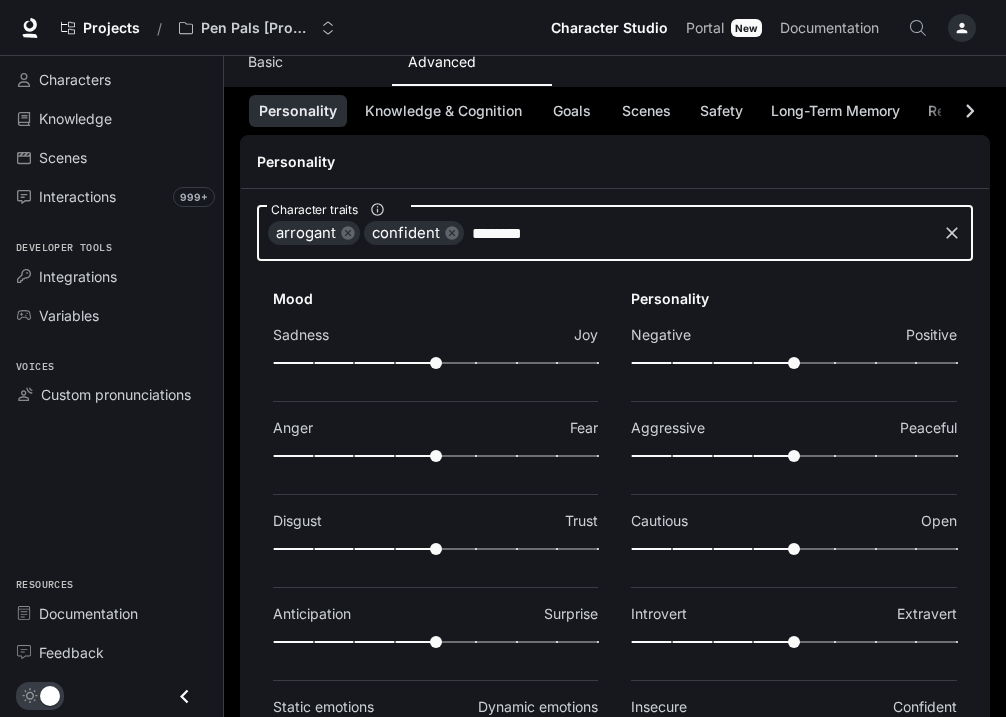 type on "*******" 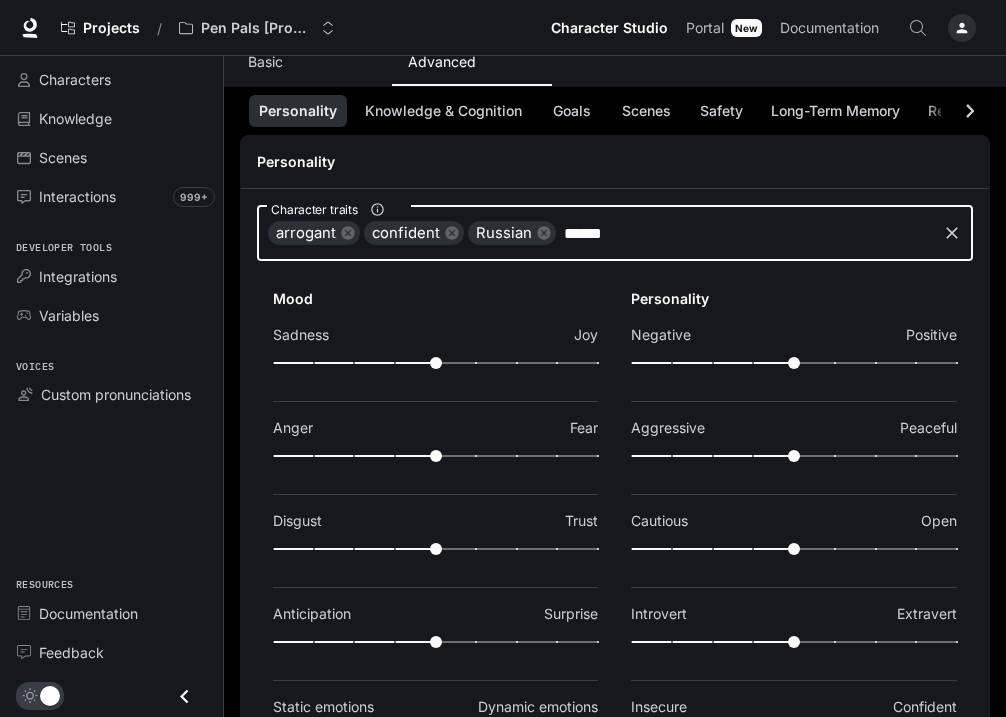 type on "*****" 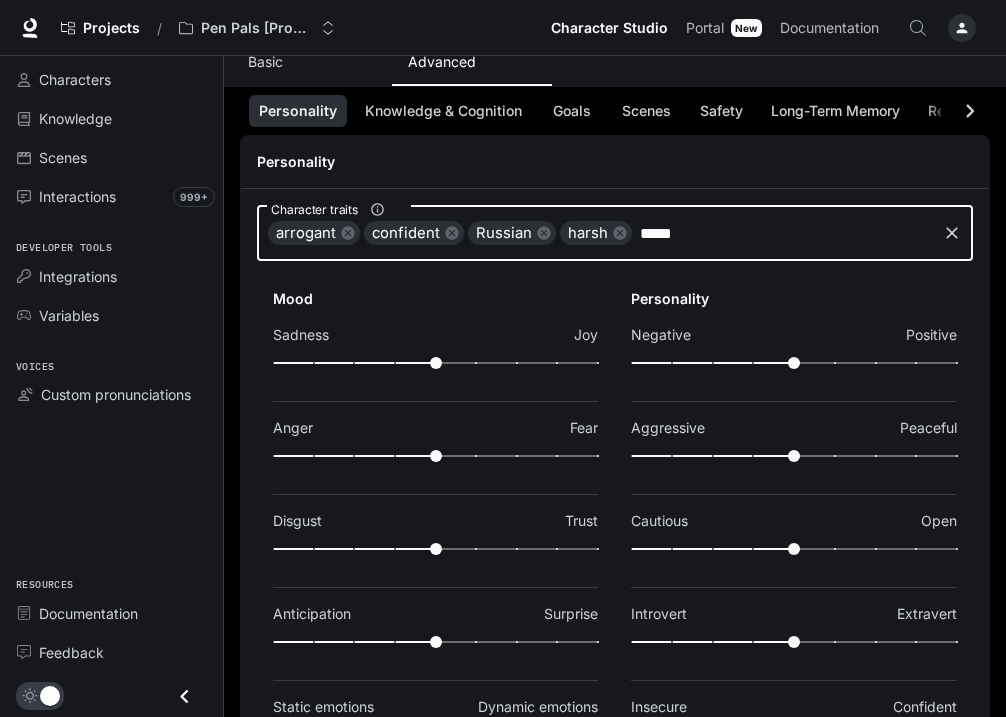 type on "****" 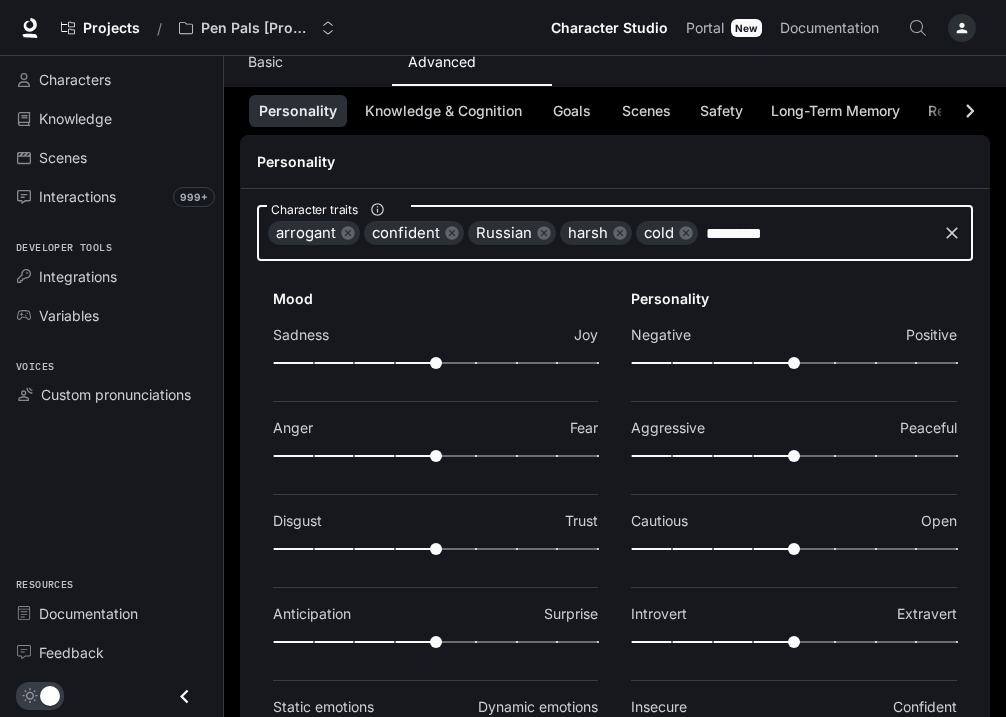 type on "********" 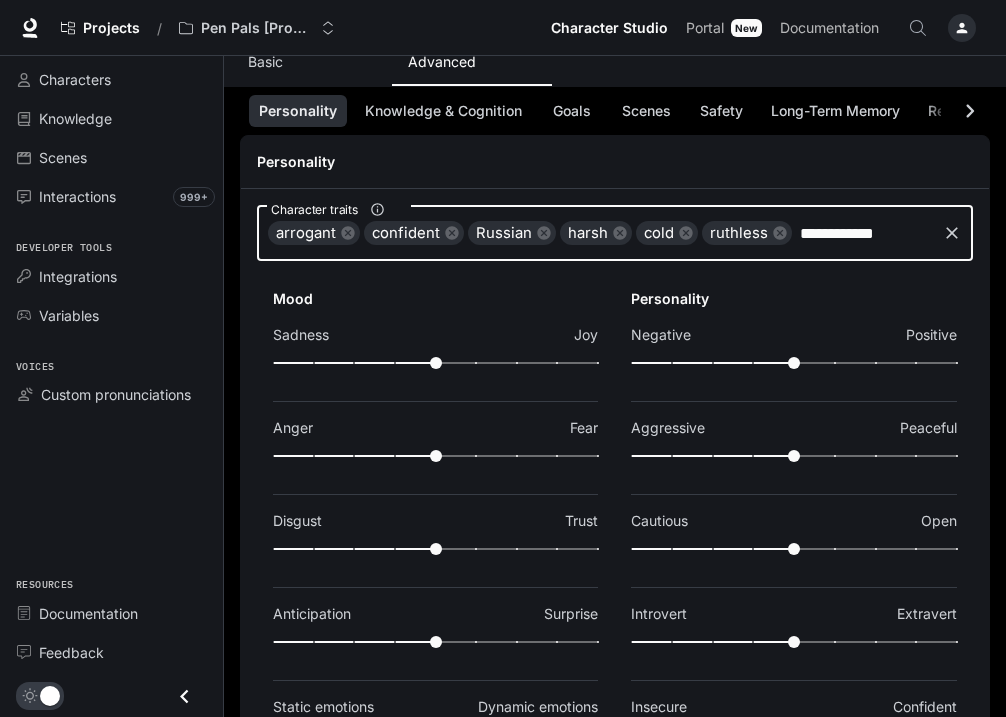 type on "**********" 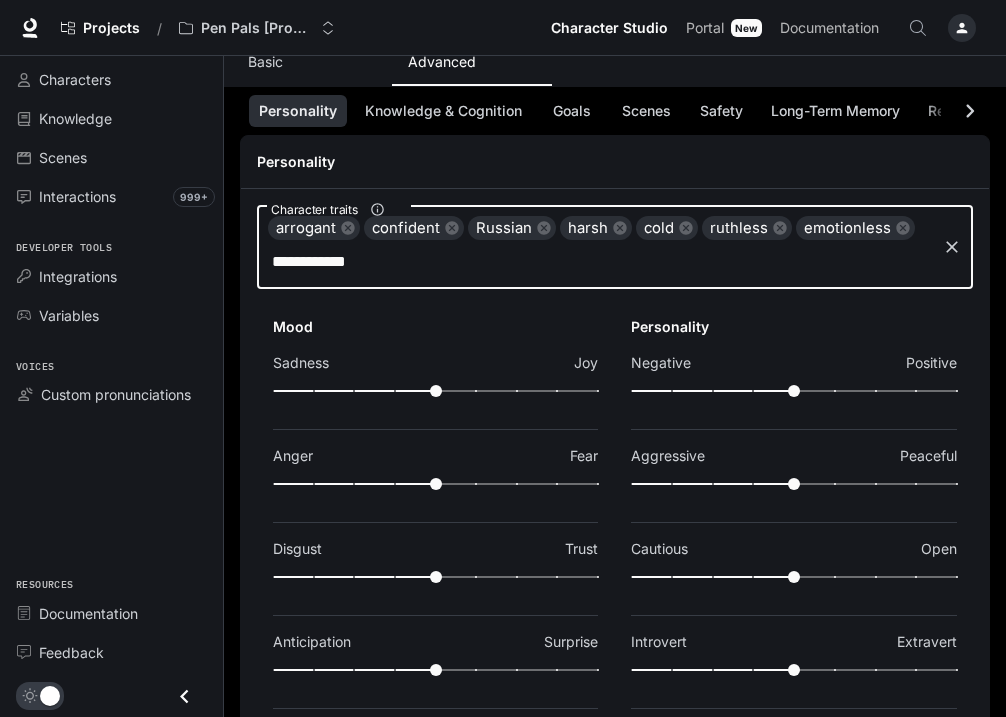 type 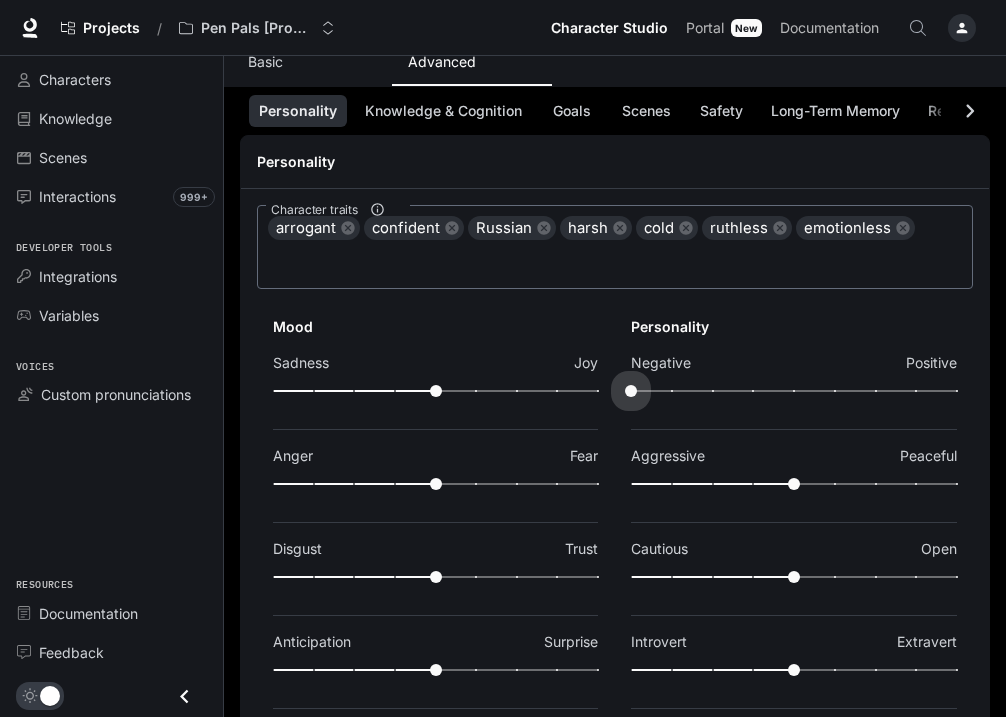 drag, startPoint x: 793, startPoint y: 396, endPoint x: 631, endPoint y: 388, distance: 162.19742 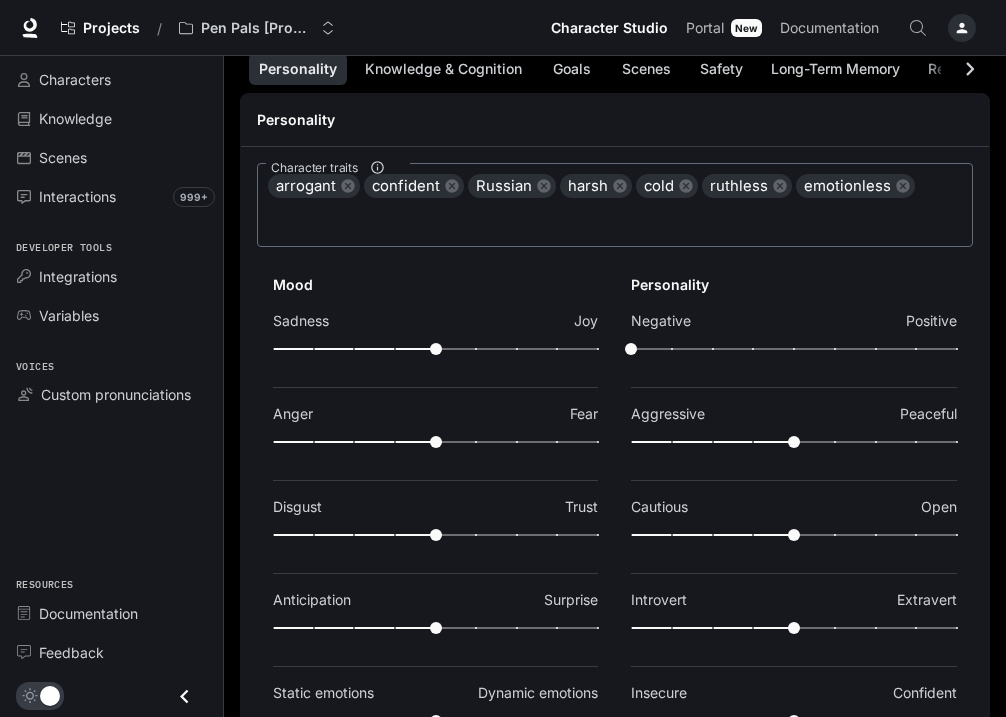 scroll, scrollTop: 273, scrollLeft: 0, axis: vertical 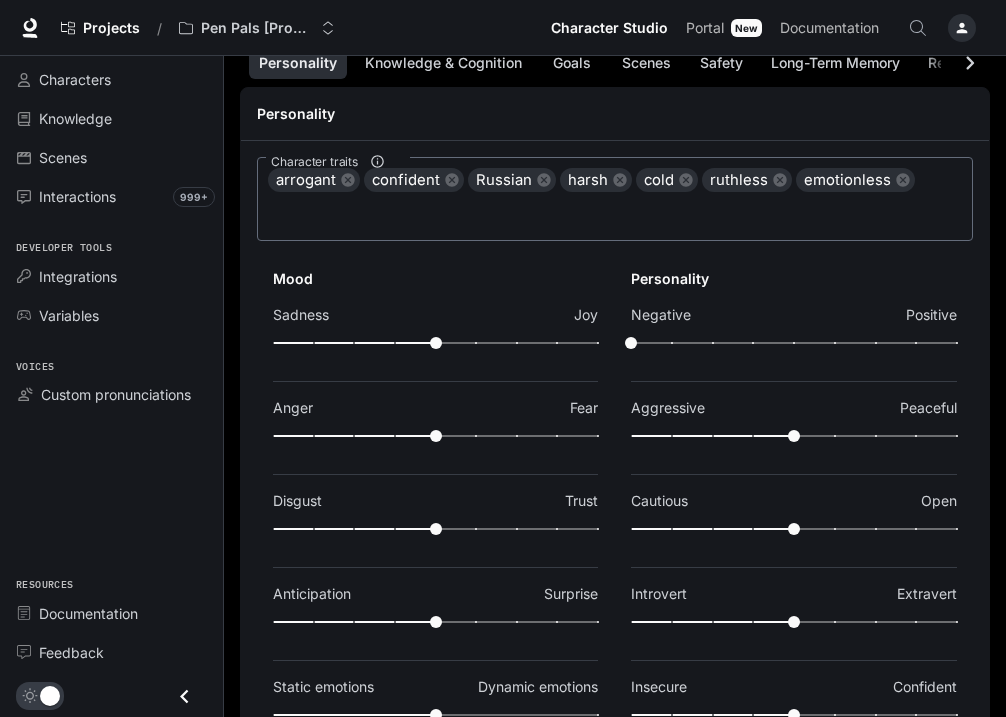 click at bounding box center (794, 343) 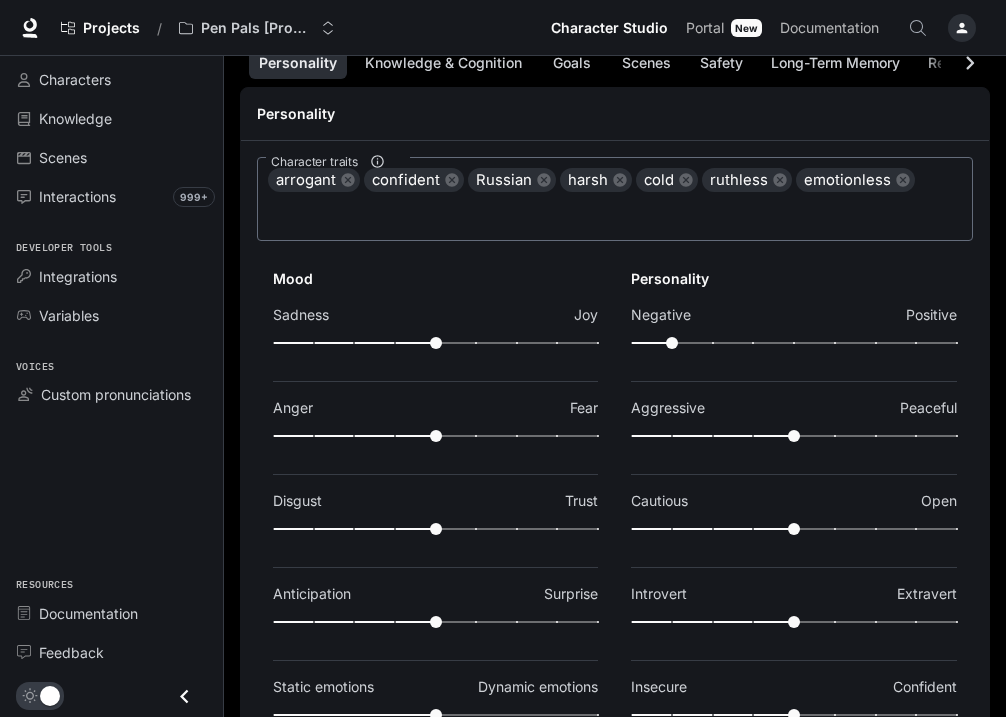 type on "***" 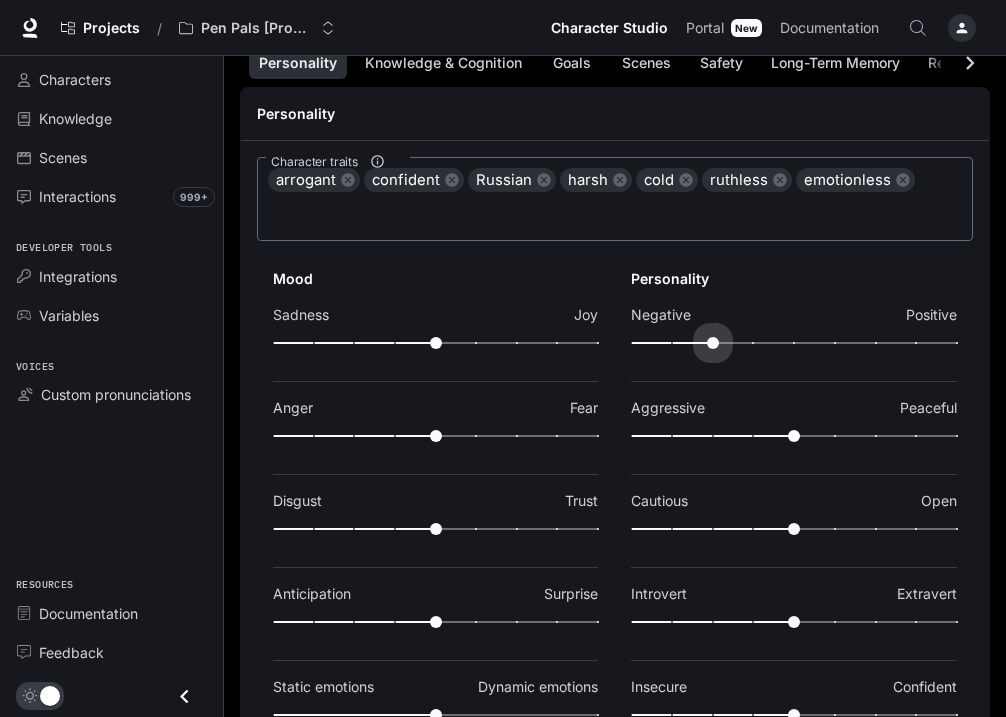 click at bounding box center (794, 343) 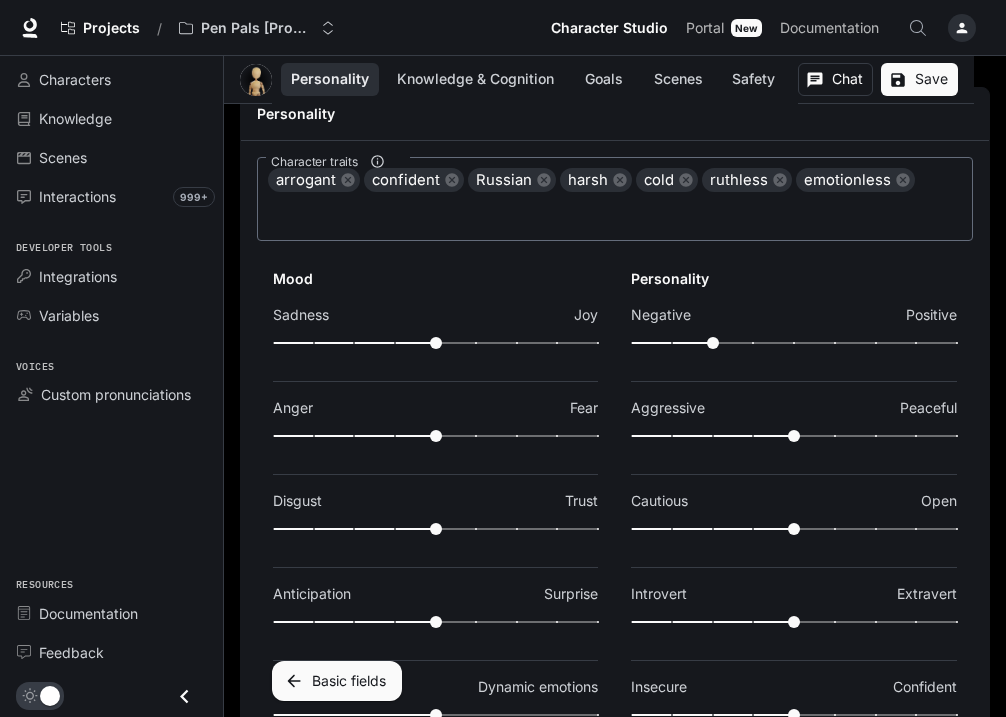 scroll, scrollTop: 359, scrollLeft: 0, axis: vertical 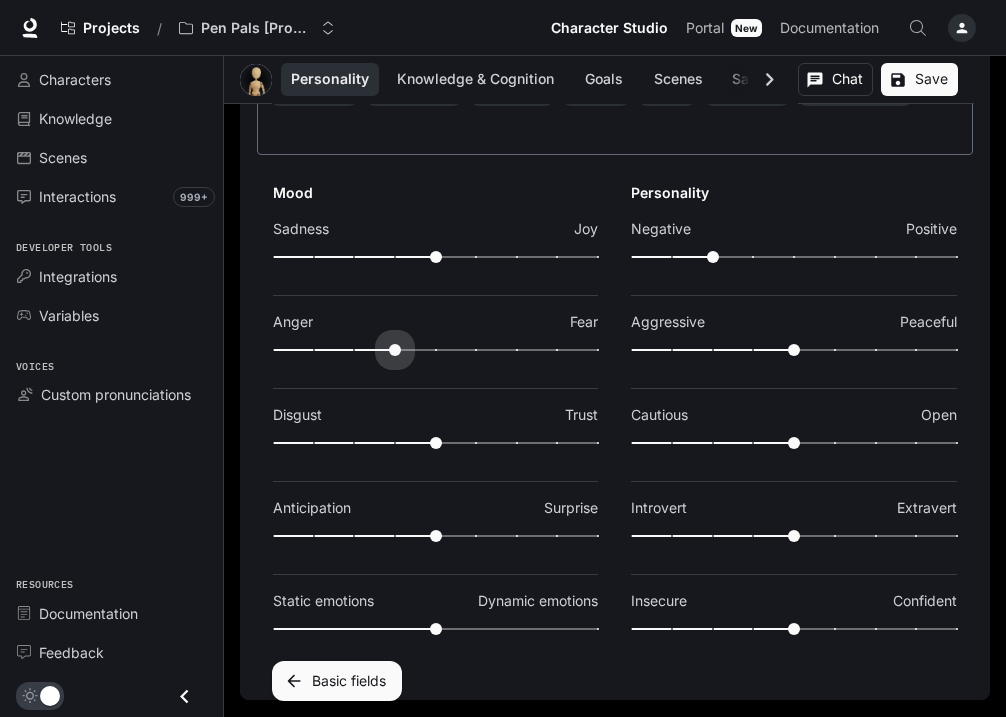 type on "***" 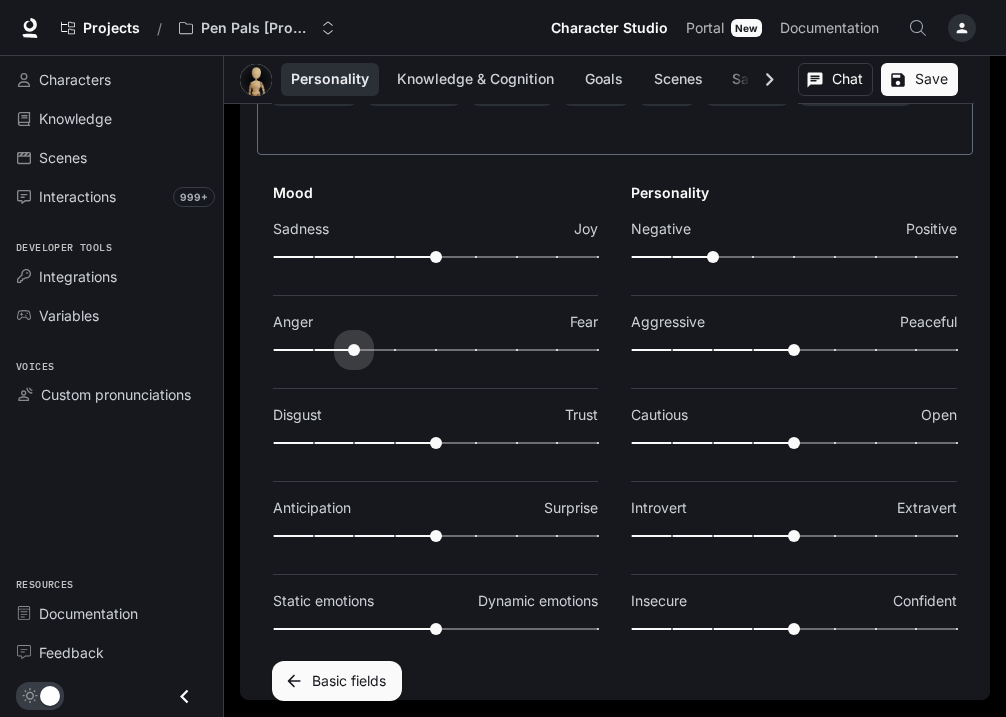 drag, startPoint x: 438, startPoint y: 346, endPoint x: 346, endPoint y: 342, distance: 92.086914 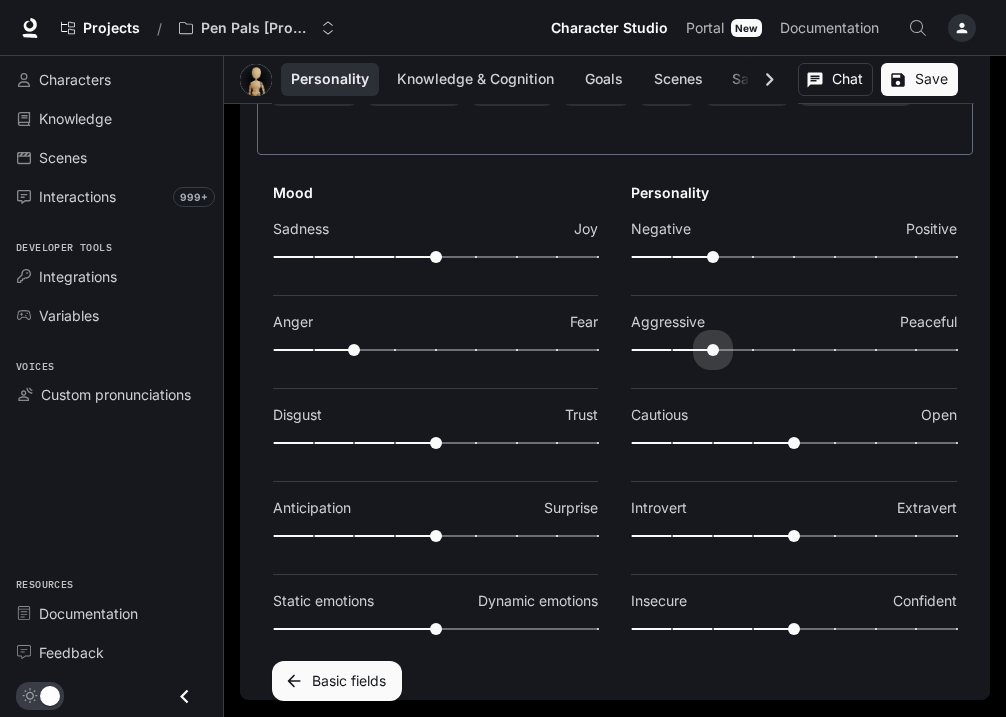 type on "***" 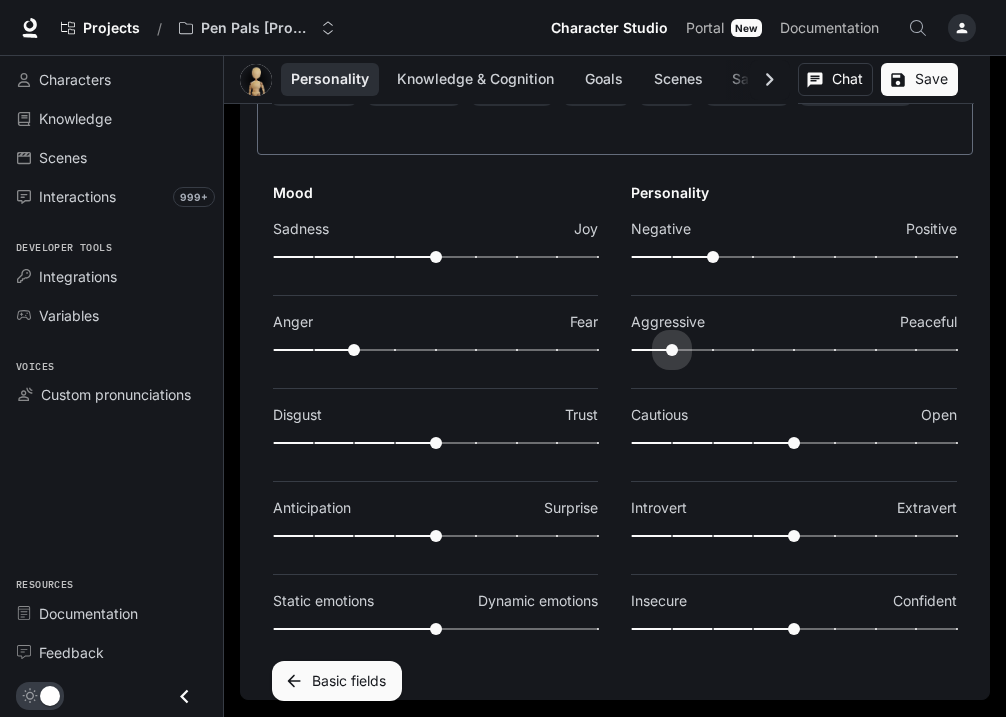 drag, startPoint x: 798, startPoint y: 346, endPoint x: 671, endPoint y: 344, distance: 127.01575 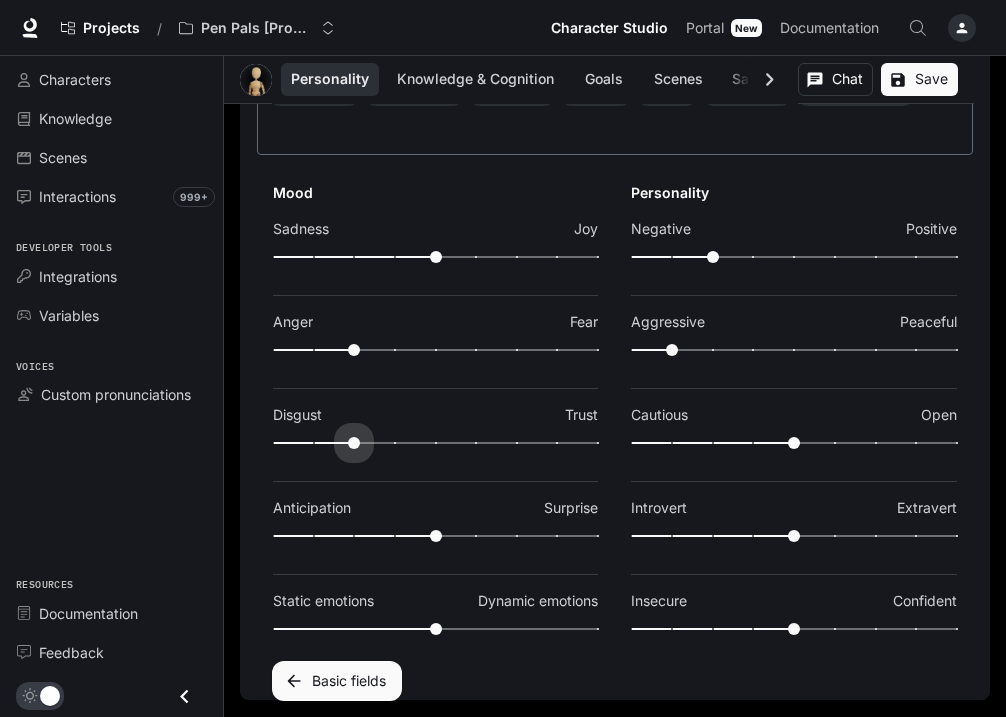 type on "***" 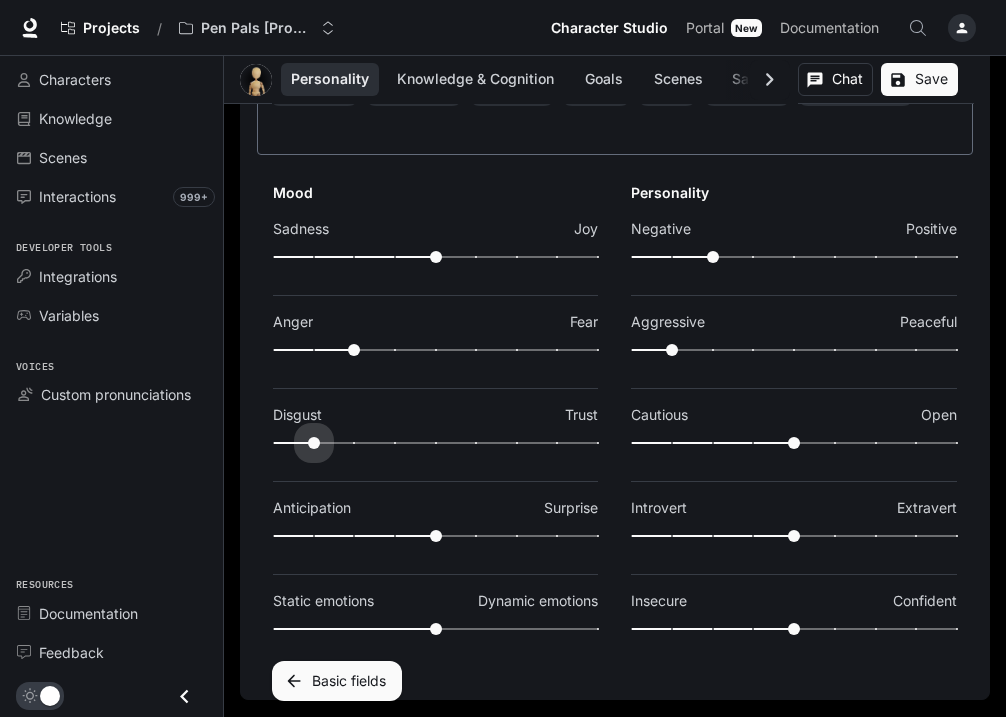 drag, startPoint x: 431, startPoint y: 434, endPoint x: 320, endPoint y: 434, distance: 111 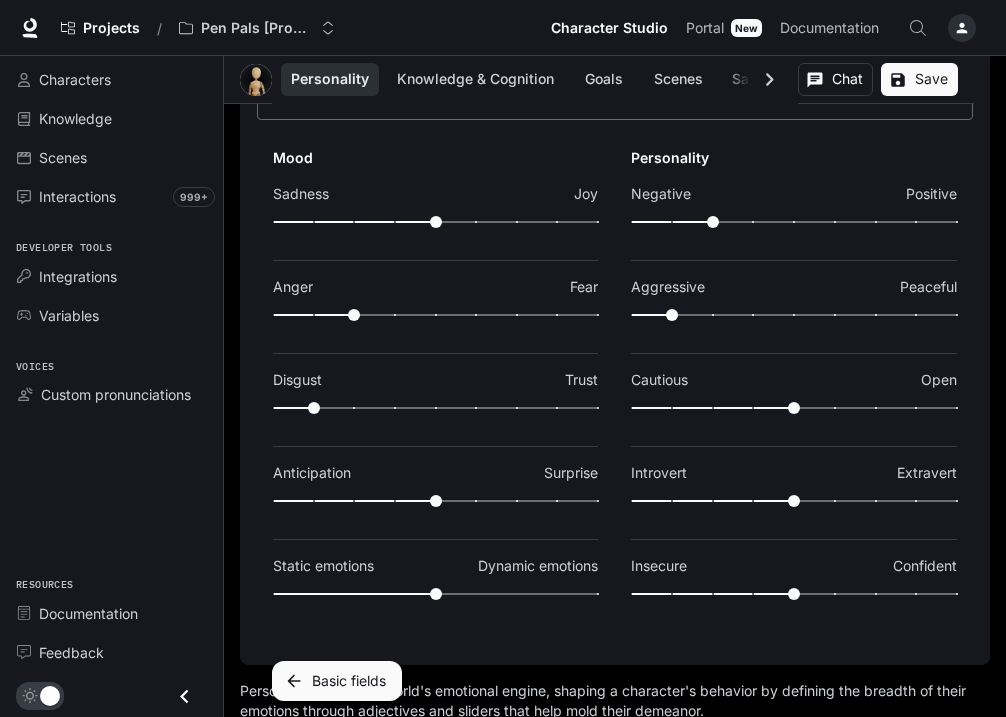 scroll, scrollTop: 400, scrollLeft: 0, axis: vertical 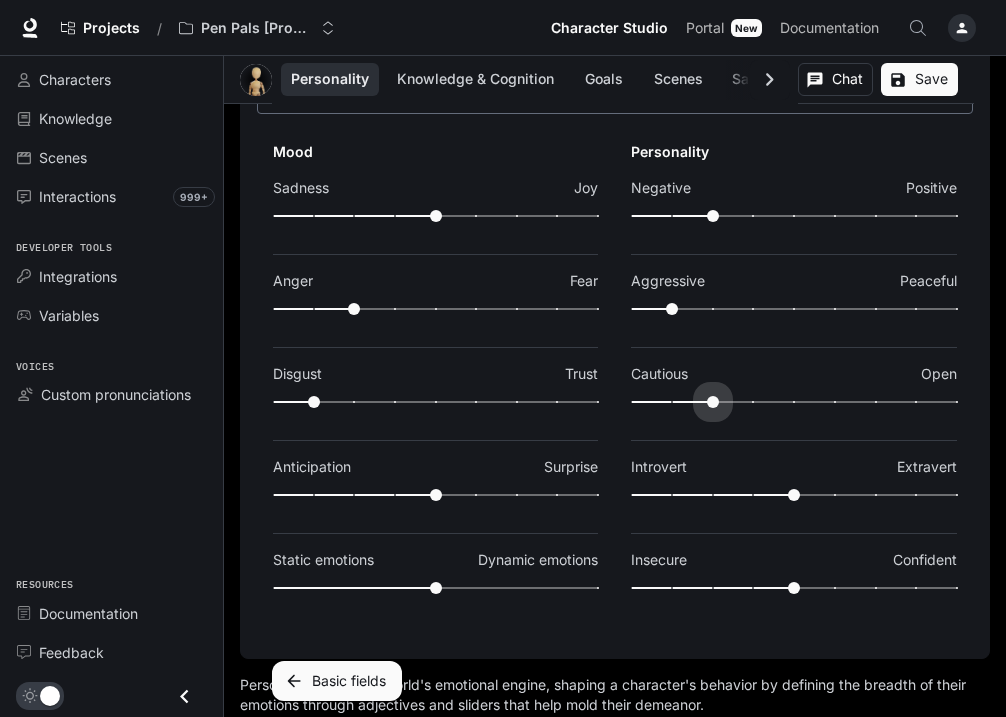 type on "***" 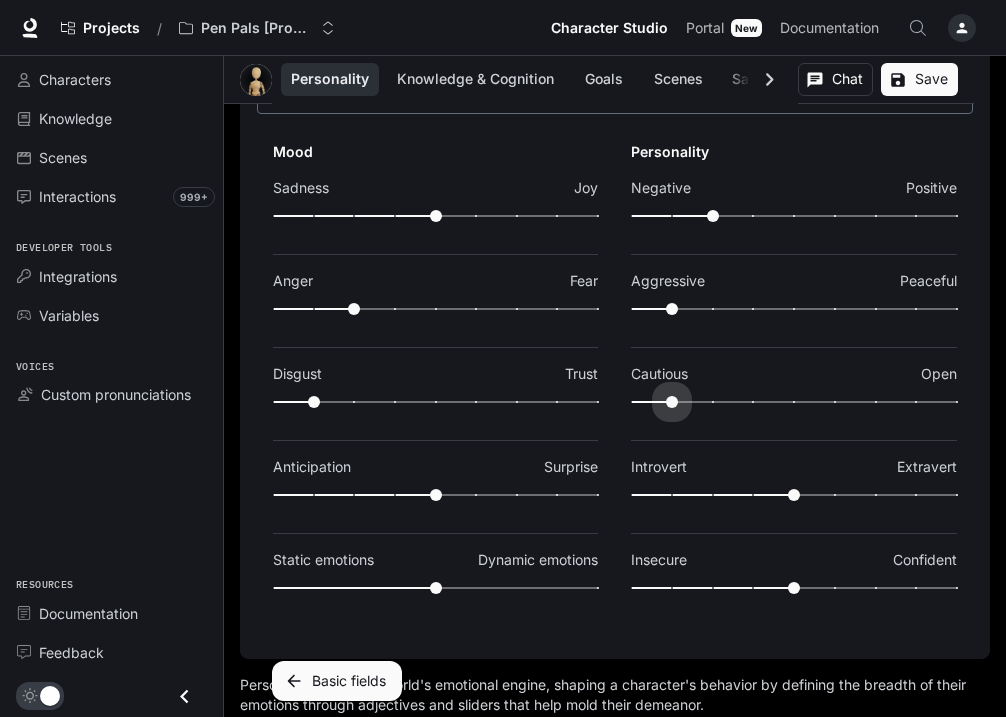drag, startPoint x: 799, startPoint y: 389, endPoint x: 678, endPoint y: 390, distance: 121.004135 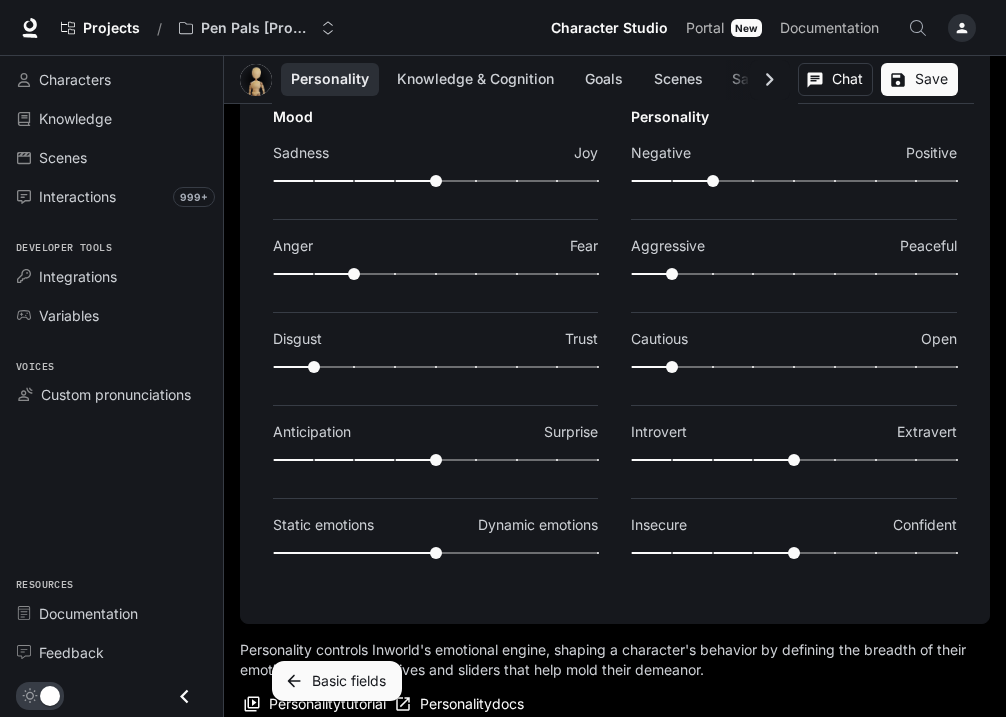 scroll, scrollTop: 436, scrollLeft: 0, axis: vertical 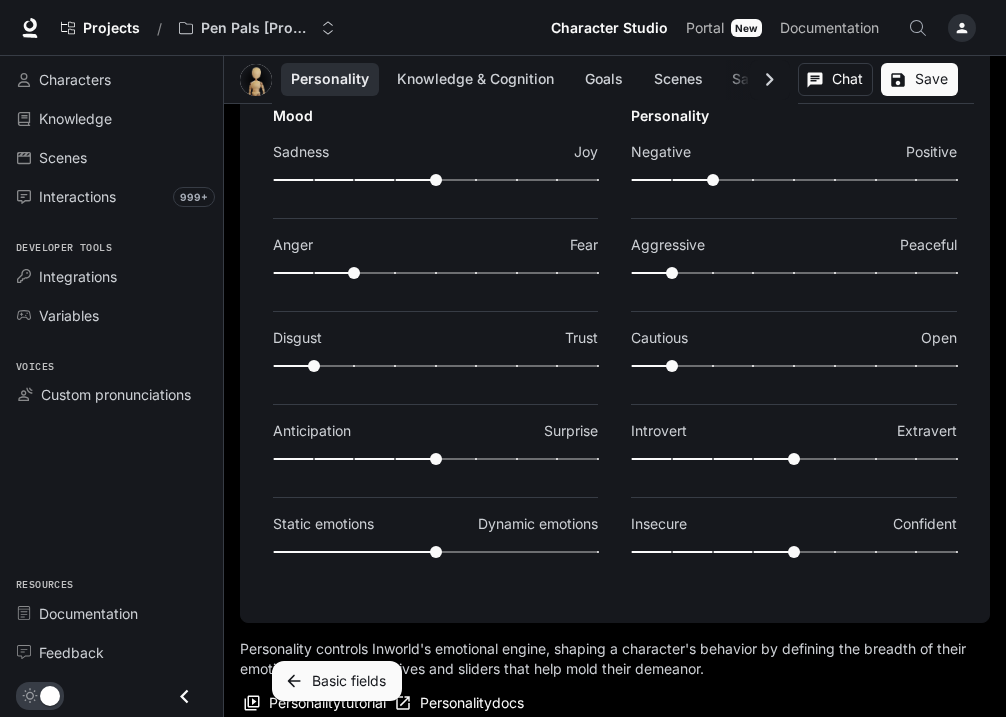 type on "****" 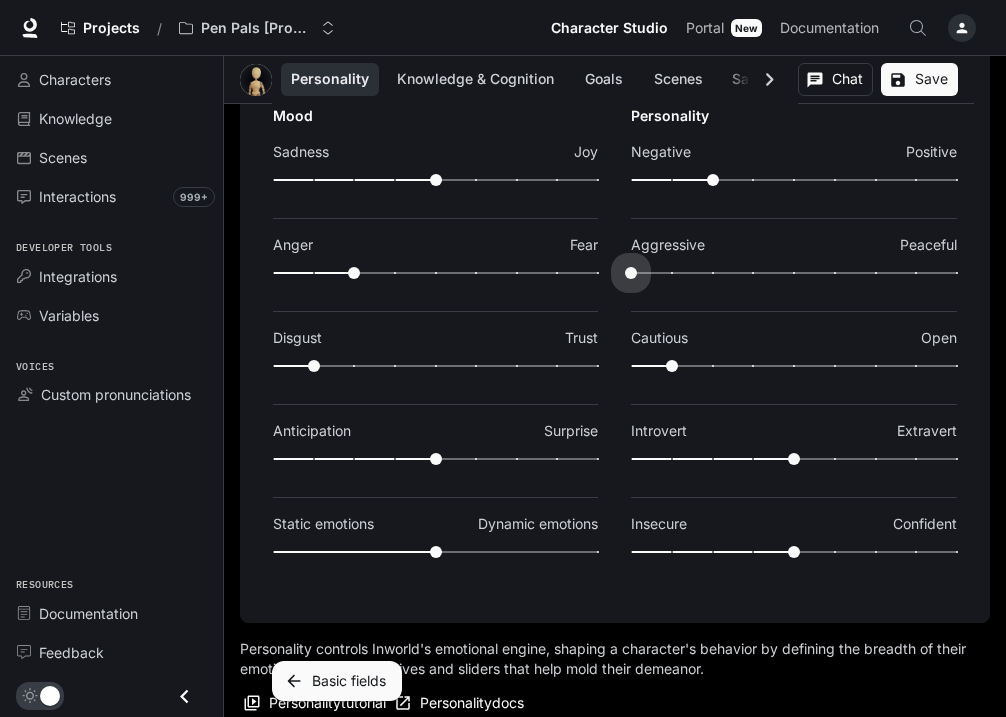 drag, startPoint x: 676, startPoint y: 272, endPoint x: 569, endPoint y: 272, distance: 107 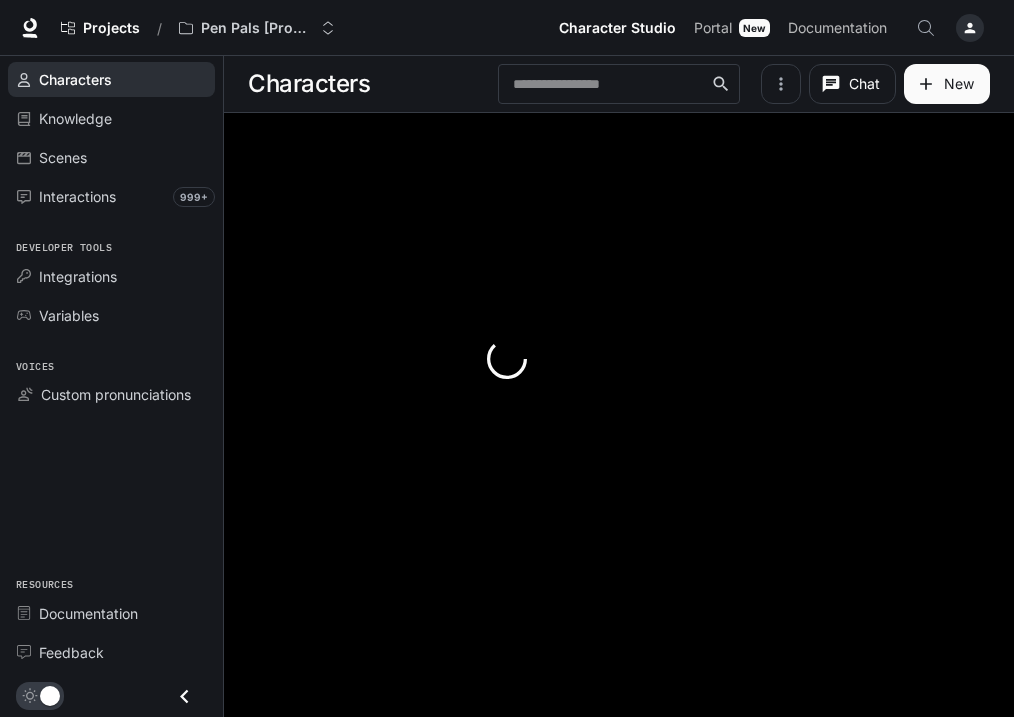 scroll, scrollTop: 0, scrollLeft: 0, axis: both 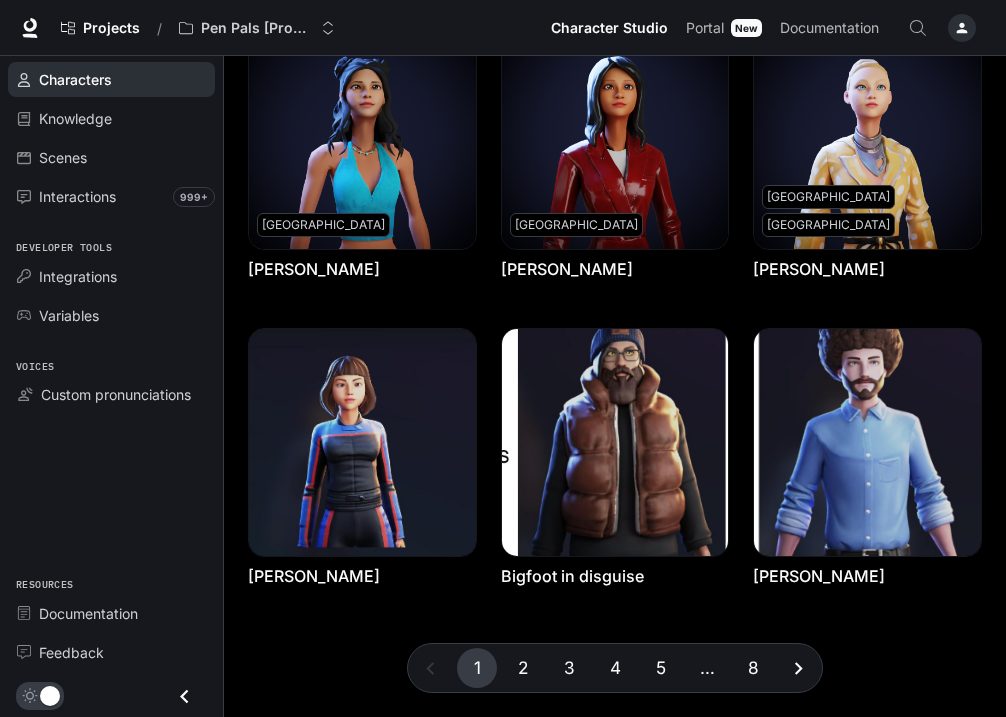 click on "5" at bounding box center (661, 668) 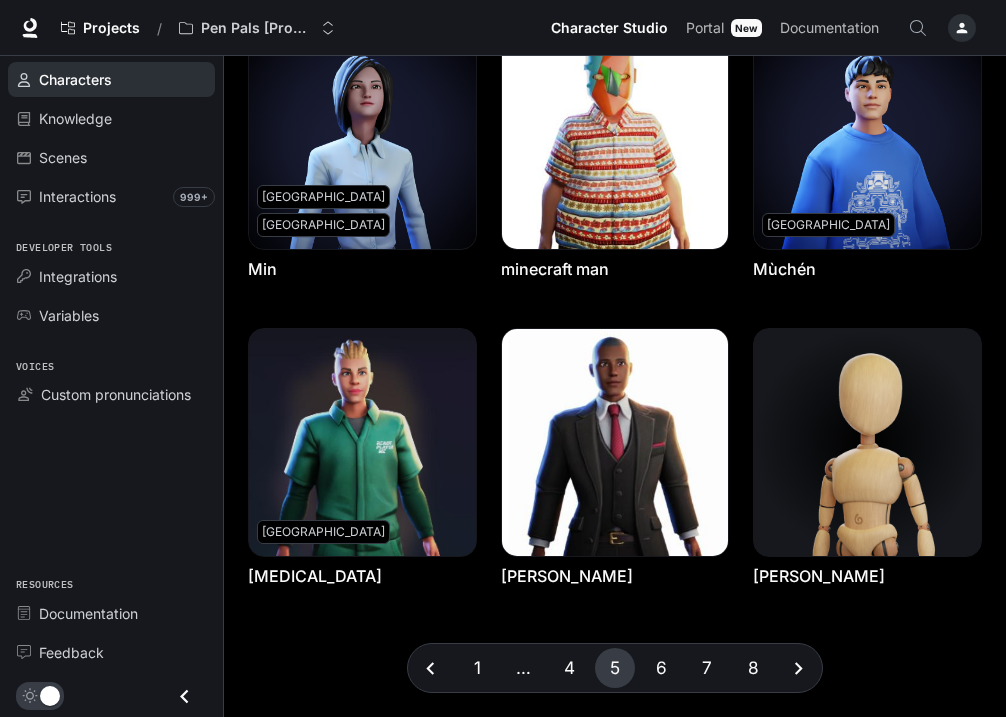 click on "6" at bounding box center (661, 668) 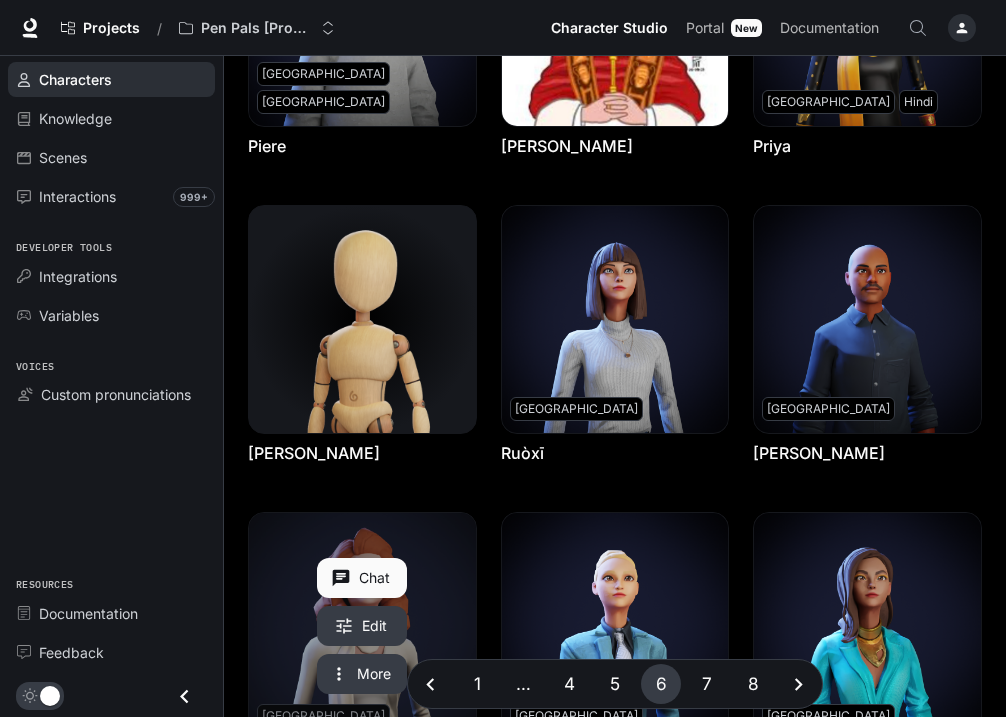 scroll, scrollTop: 310, scrollLeft: 0, axis: vertical 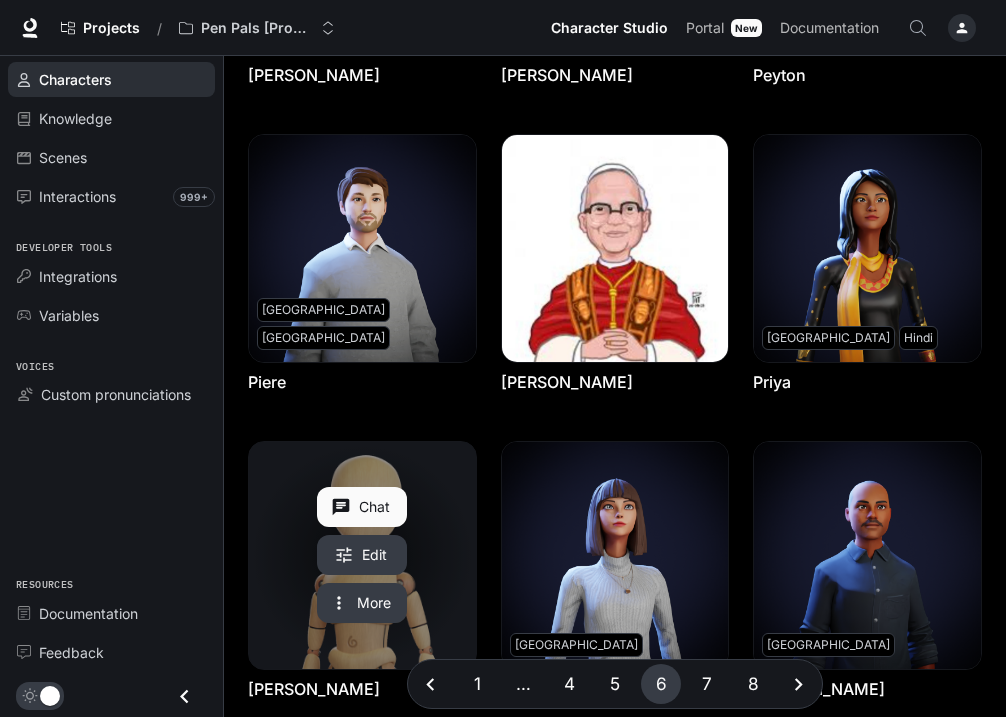 click at bounding box center (362, 555) 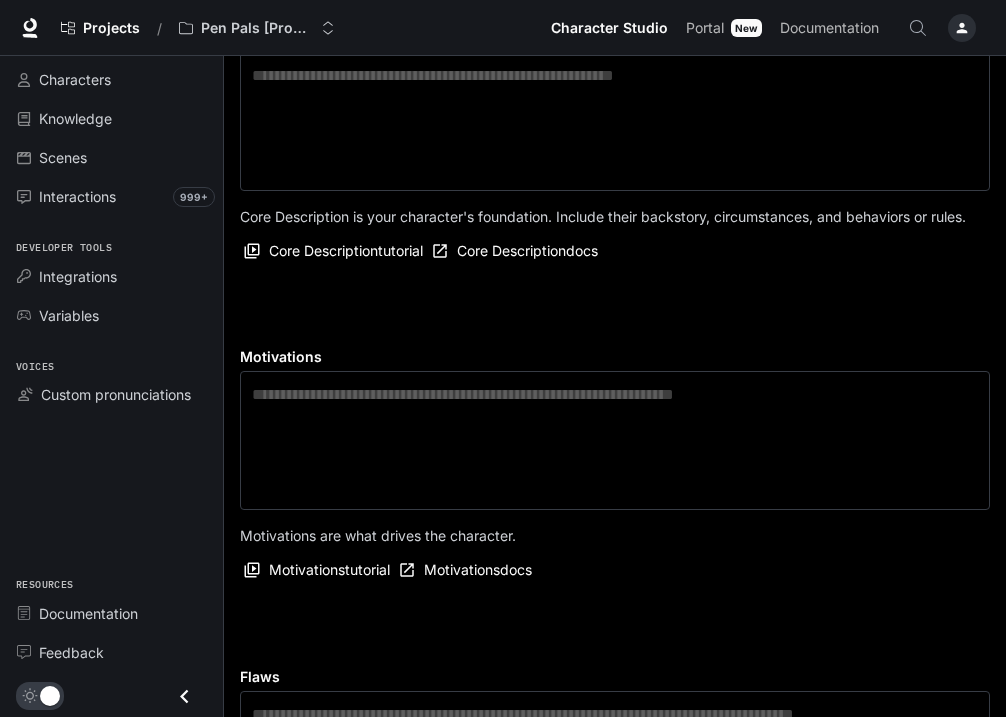 scroll, scrollTop: 0, scrollLeft: 0, axis: both 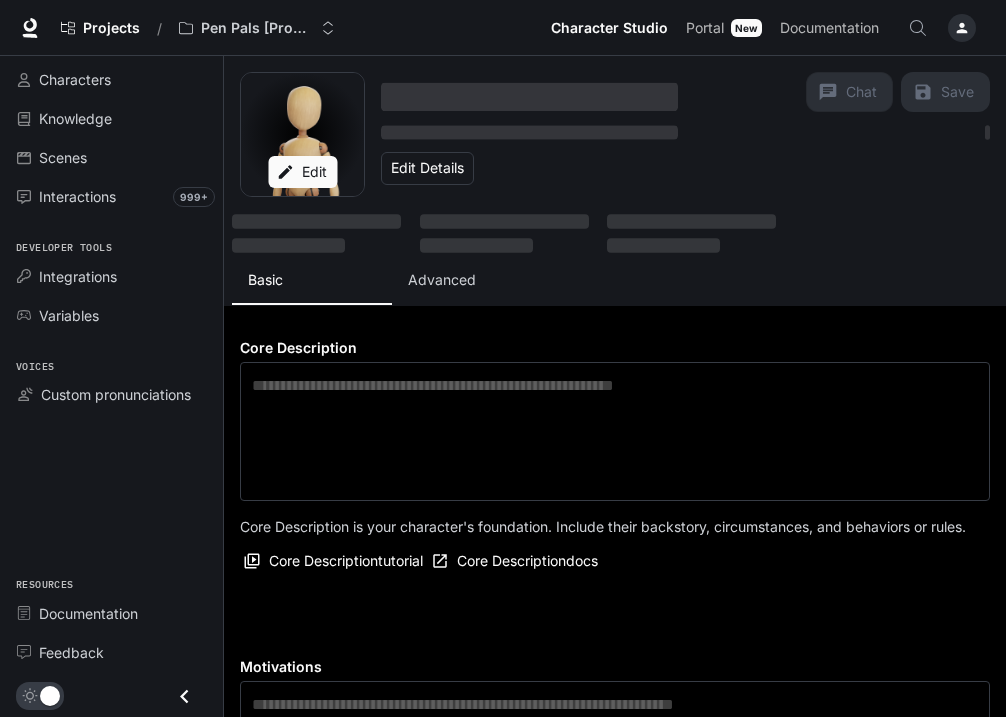 type on "**********" 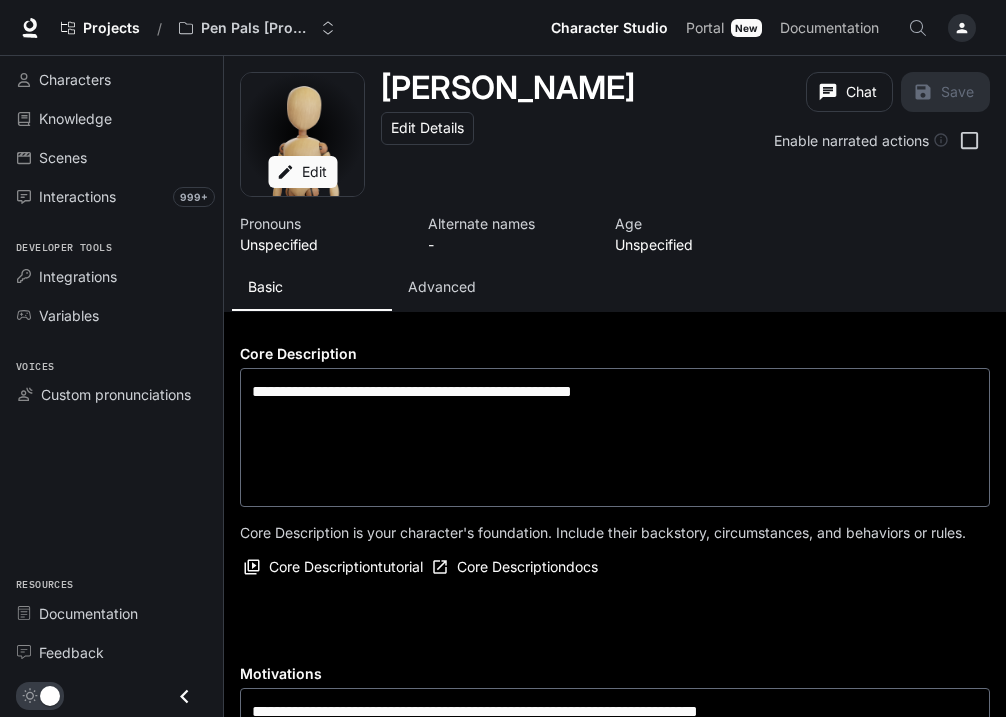 type on "**********" 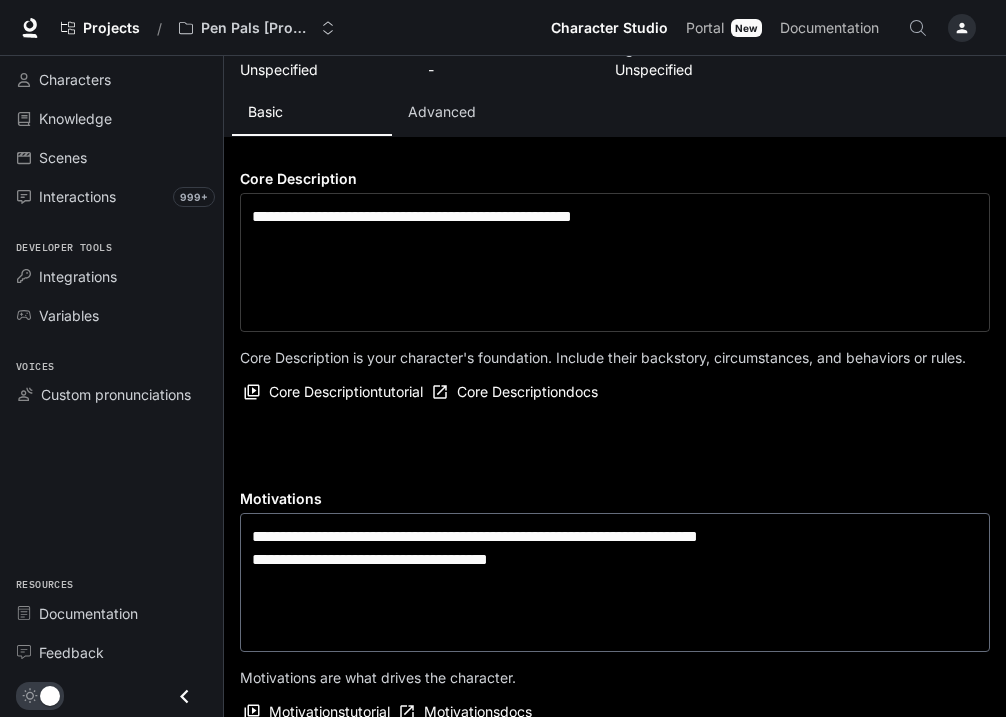scroll, scrollTop: 0, scrollLeft: 0, axis: both 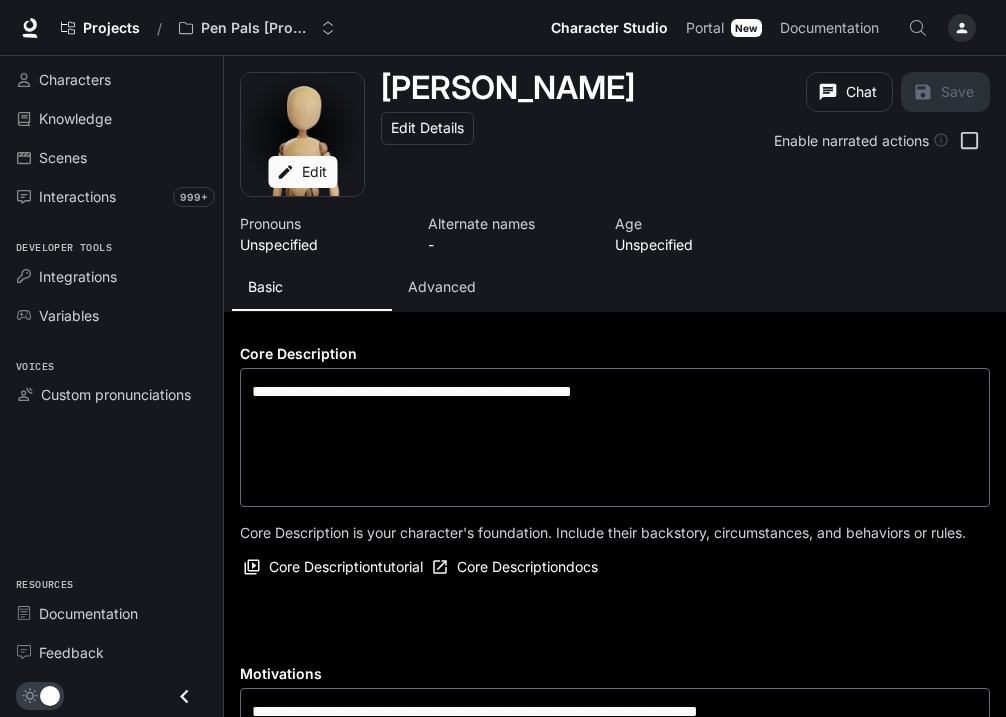 click on "Advanced" at bounding box center (442, 287) 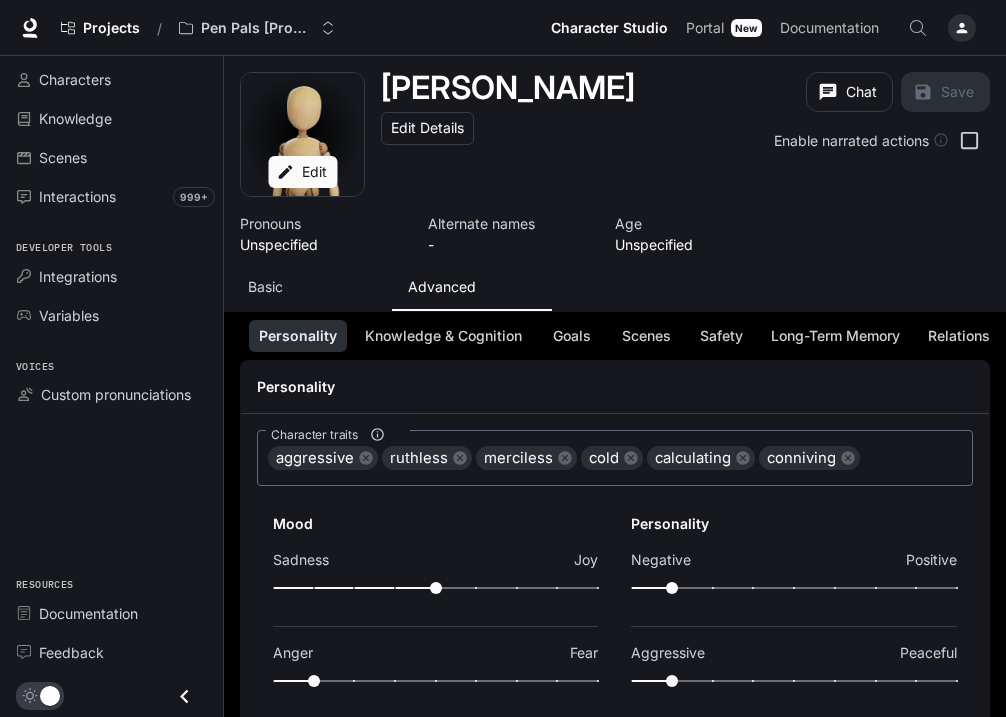 scroll, scrollTop: 168, scrollLeft: 0, axis: vertical 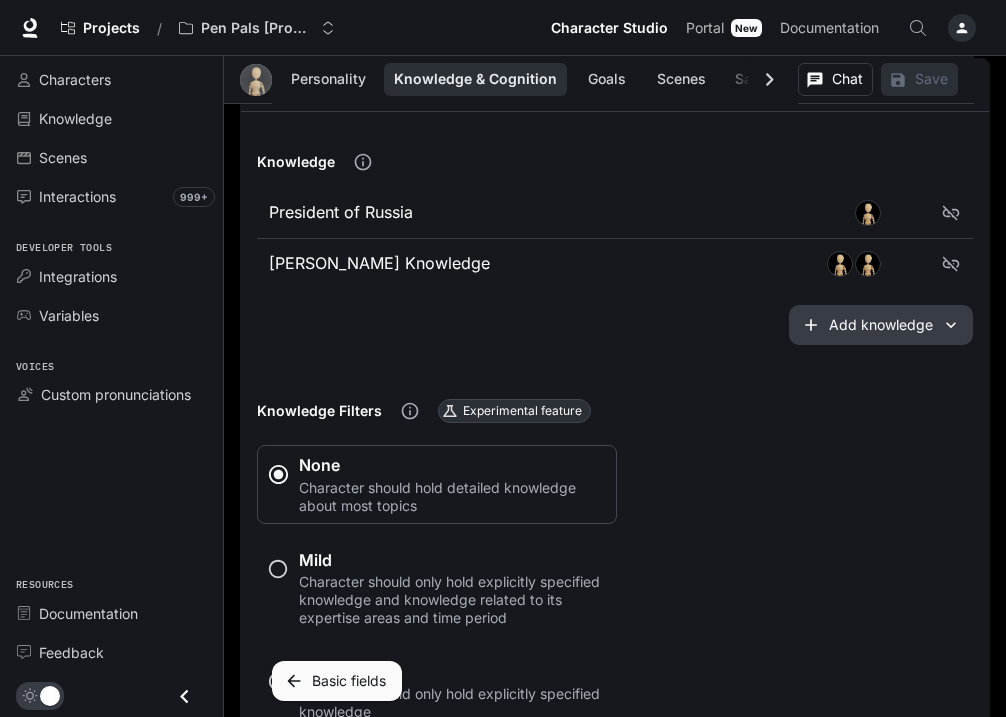 click at bounding box center [256, 80] 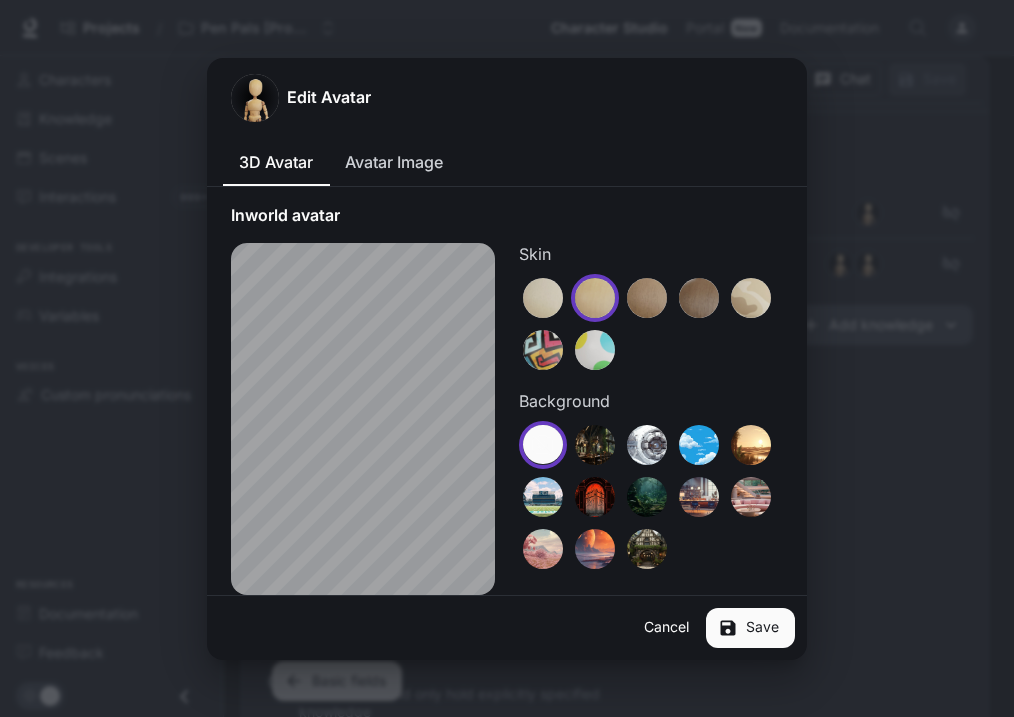 click on "Cancel" at bounding box center [666, 628] 